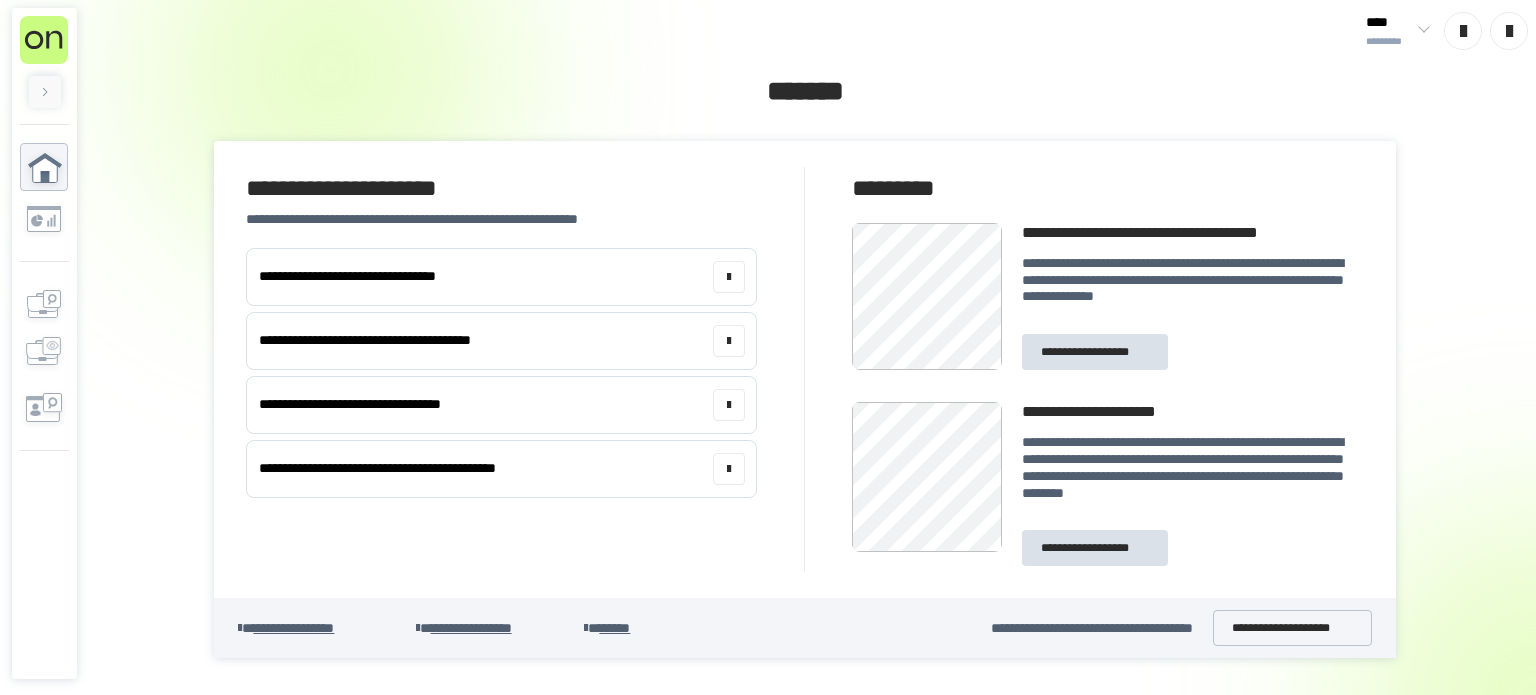 scroll, scrollTop: 0, scrollLeft: 0, axis: both 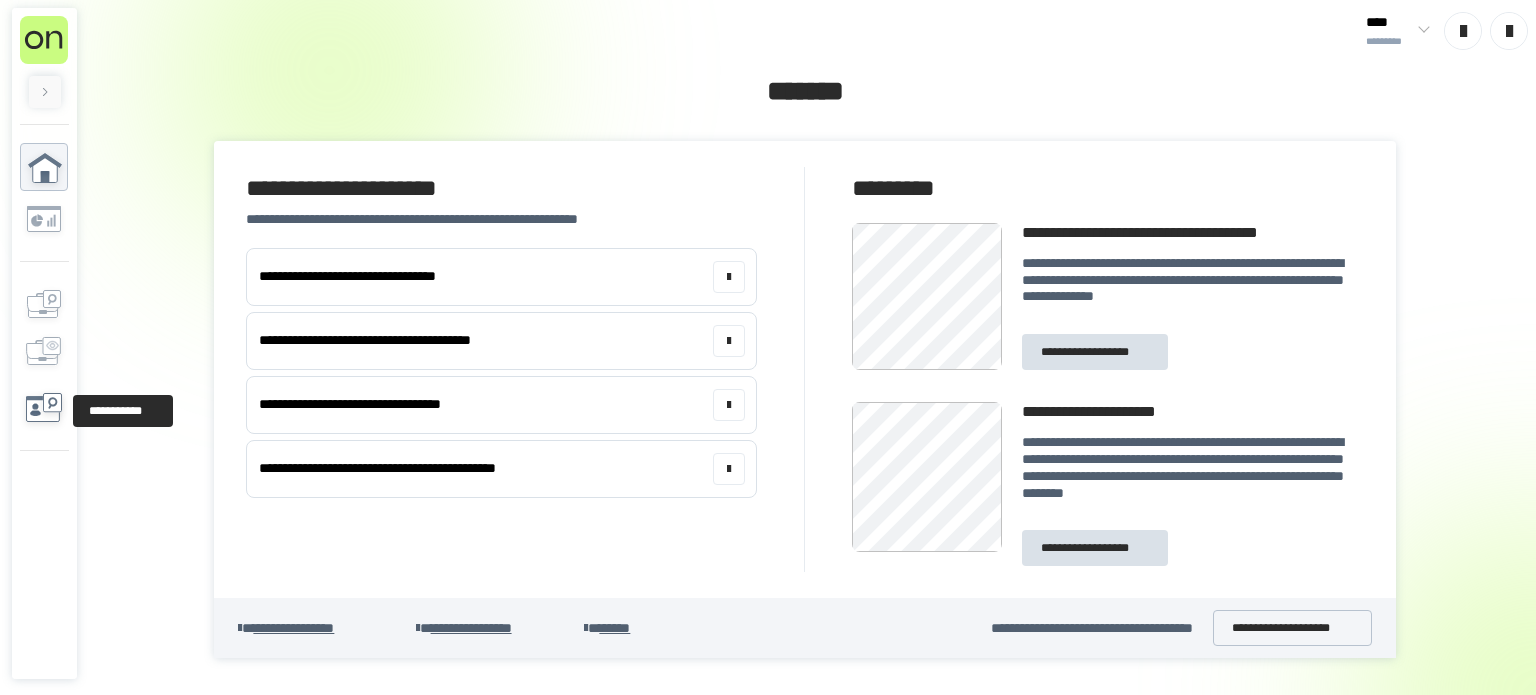click 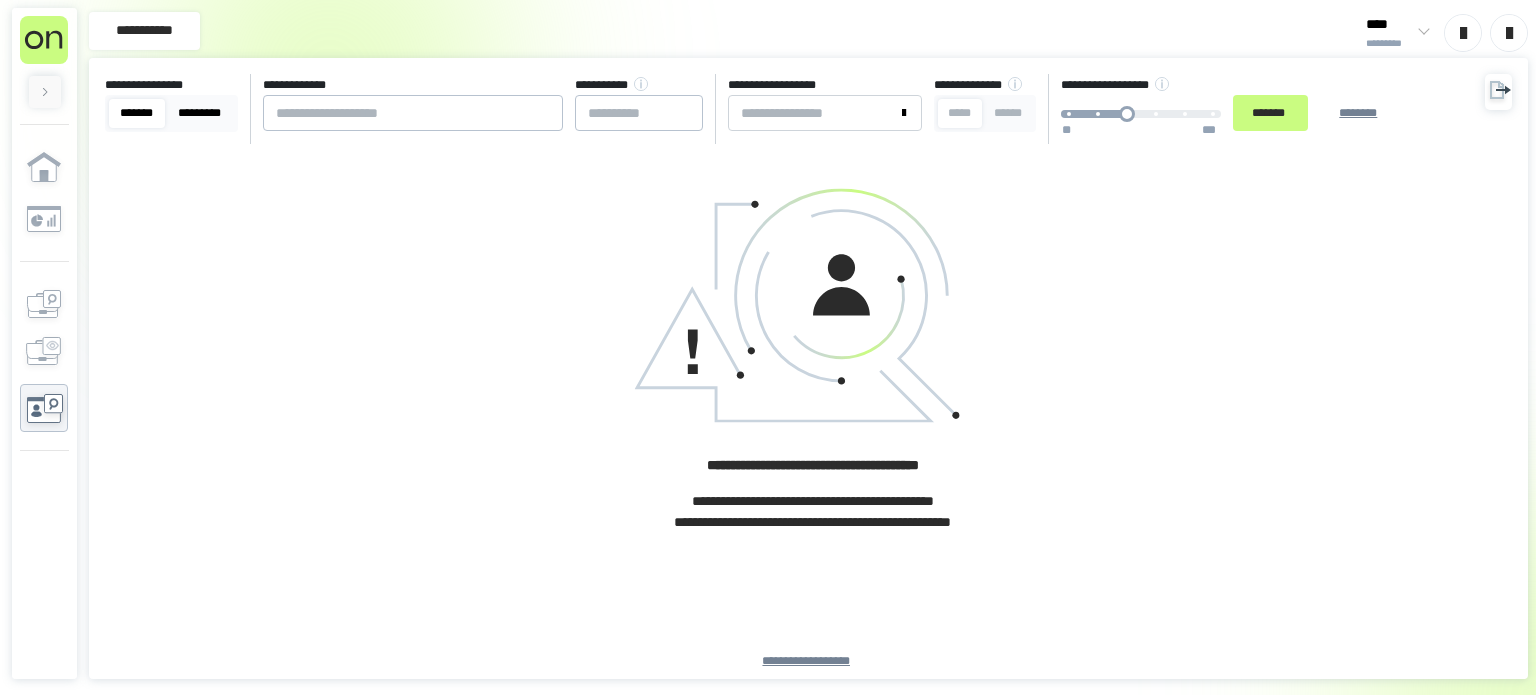 click on "*********" at bounding box center (200, 113) 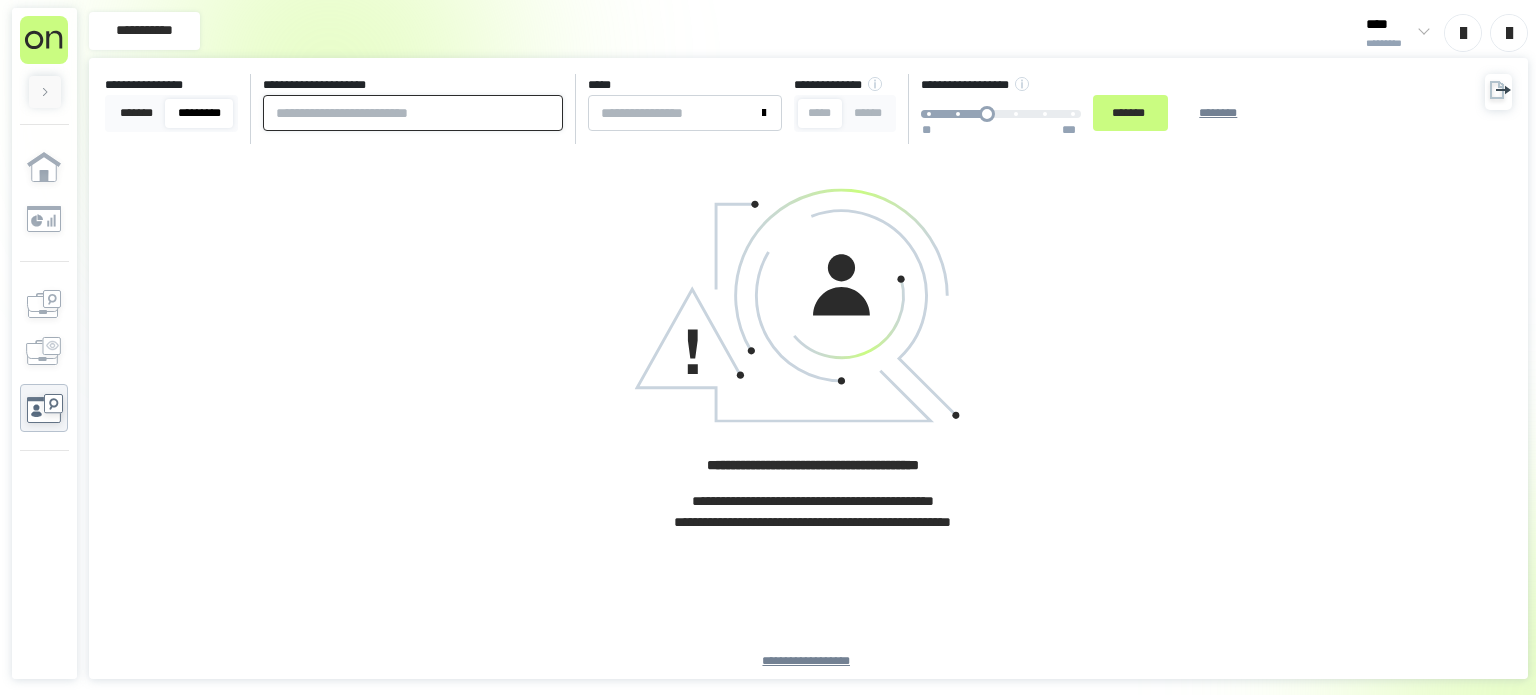 click at bounding box center [413, 113] 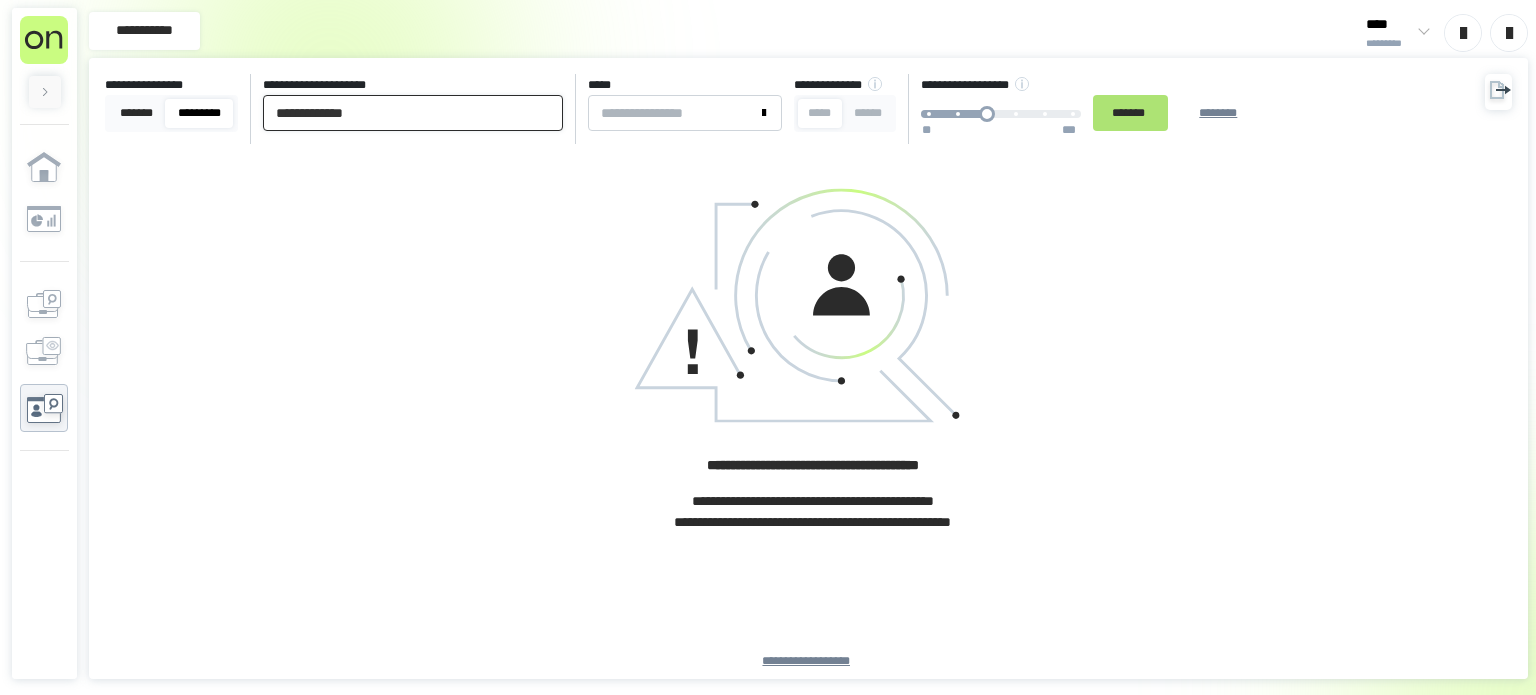 type on "**********" 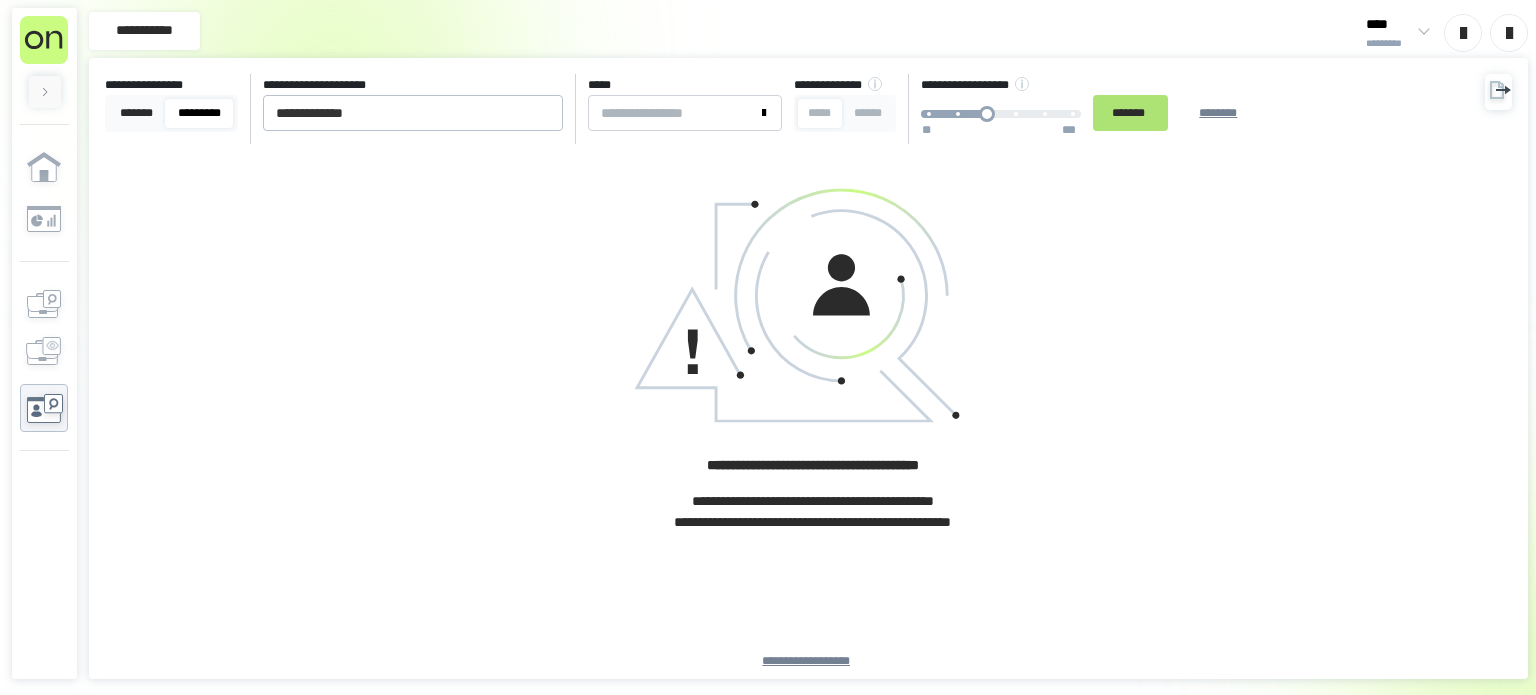 click on "*******" at bounding box center [1130, 113] 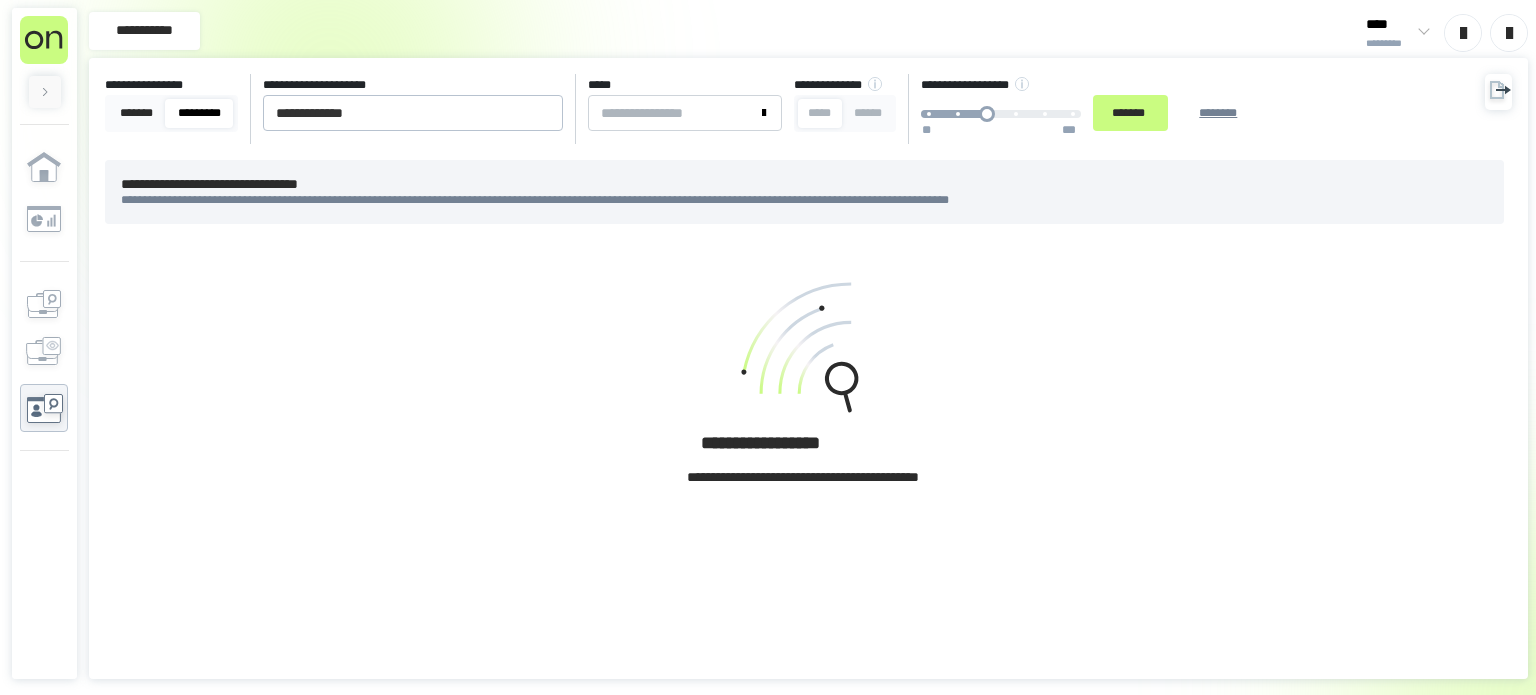 click at bounding box center (803, 351) 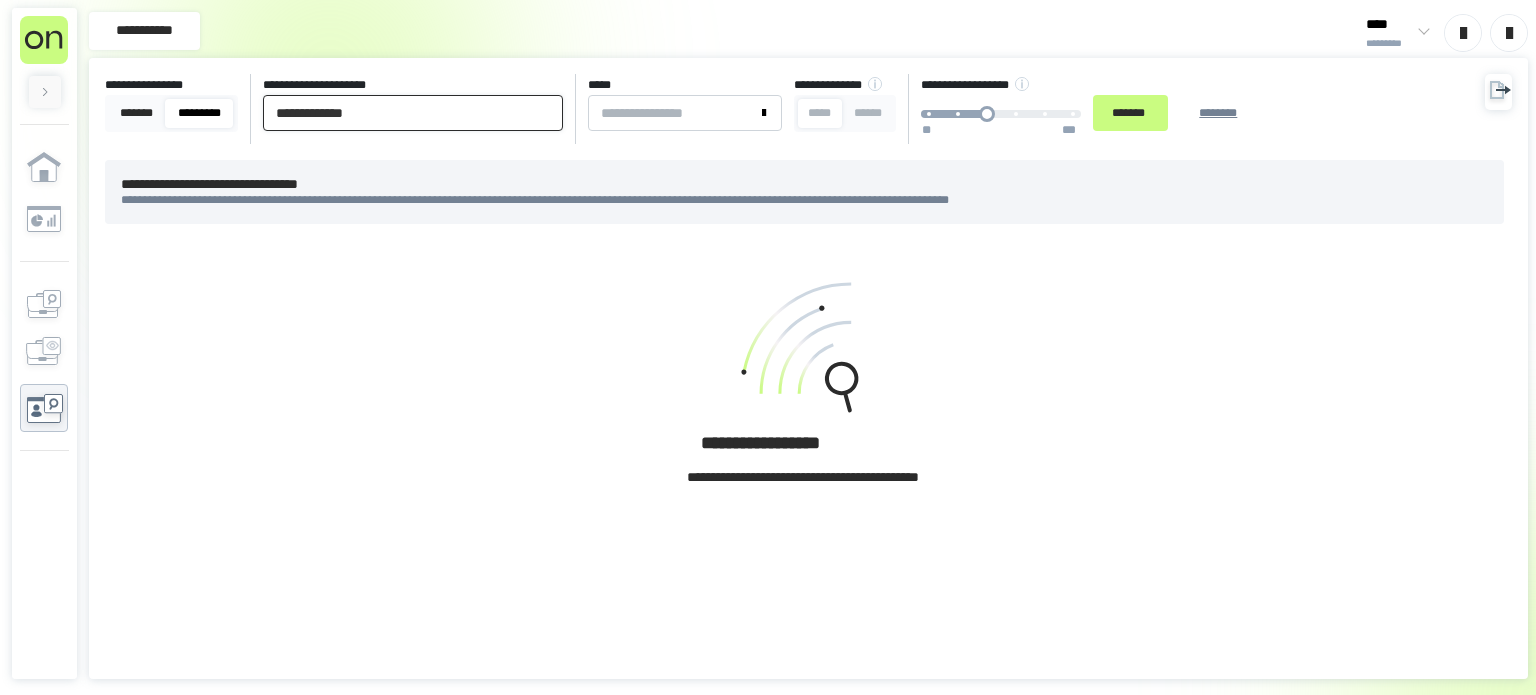 drag, startPoint x: 426, startPoint y: 111, endPoint x: 106, endPoint y: 109, distance: 320.00626 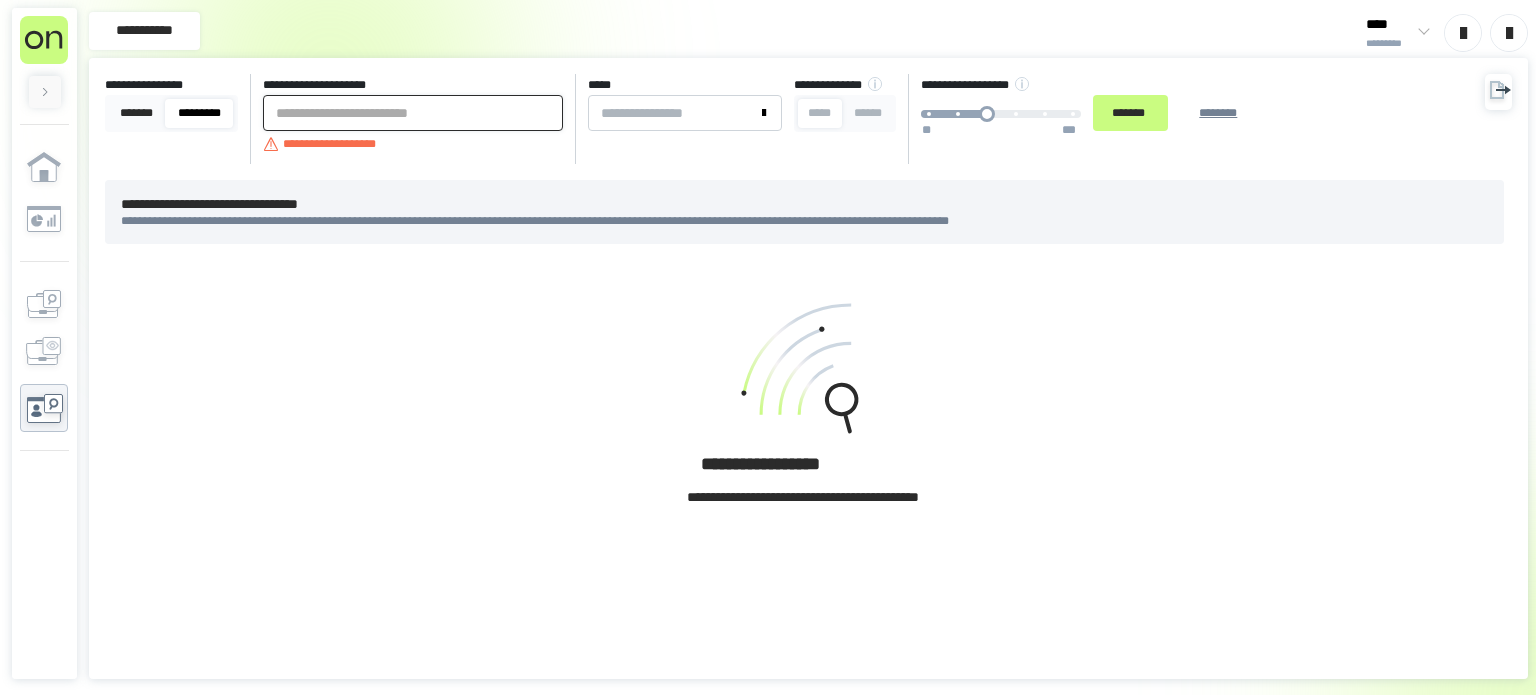 paste on "*********" 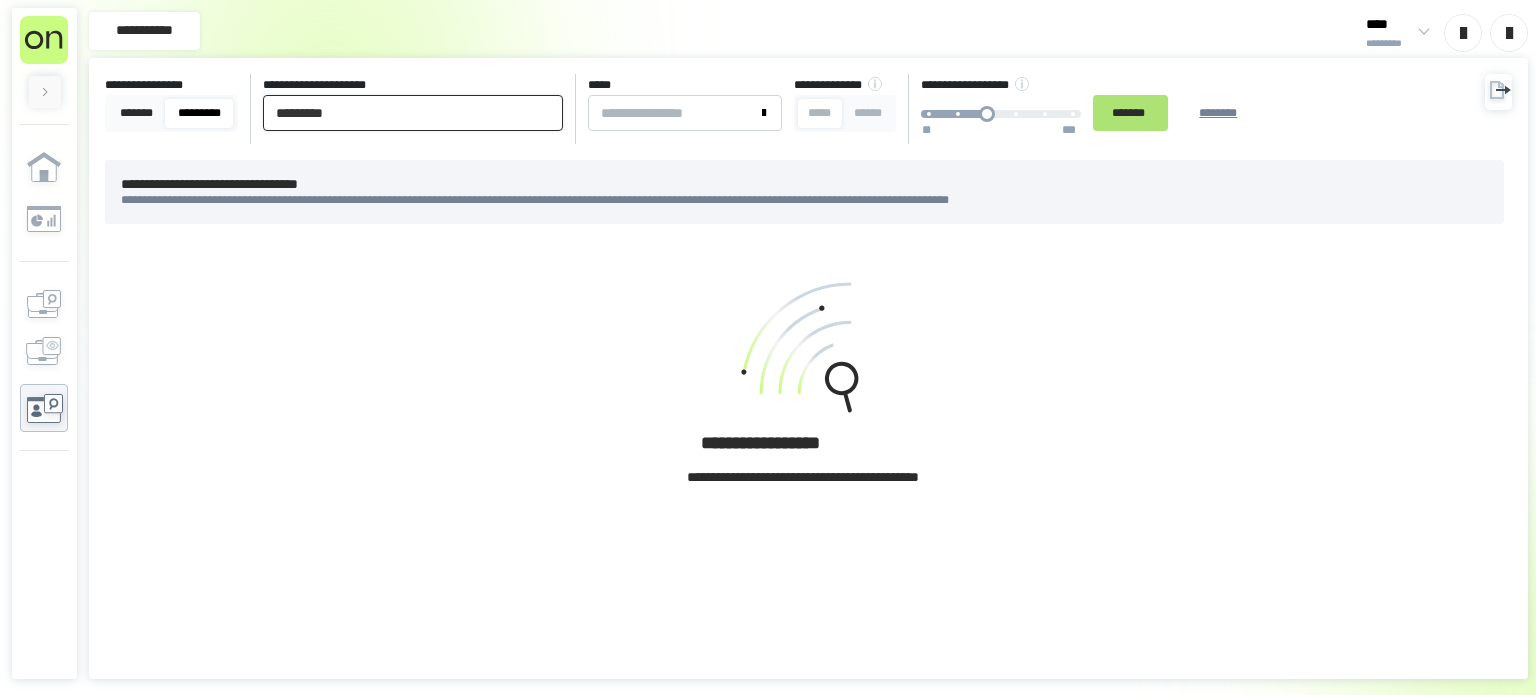 type on "*********" 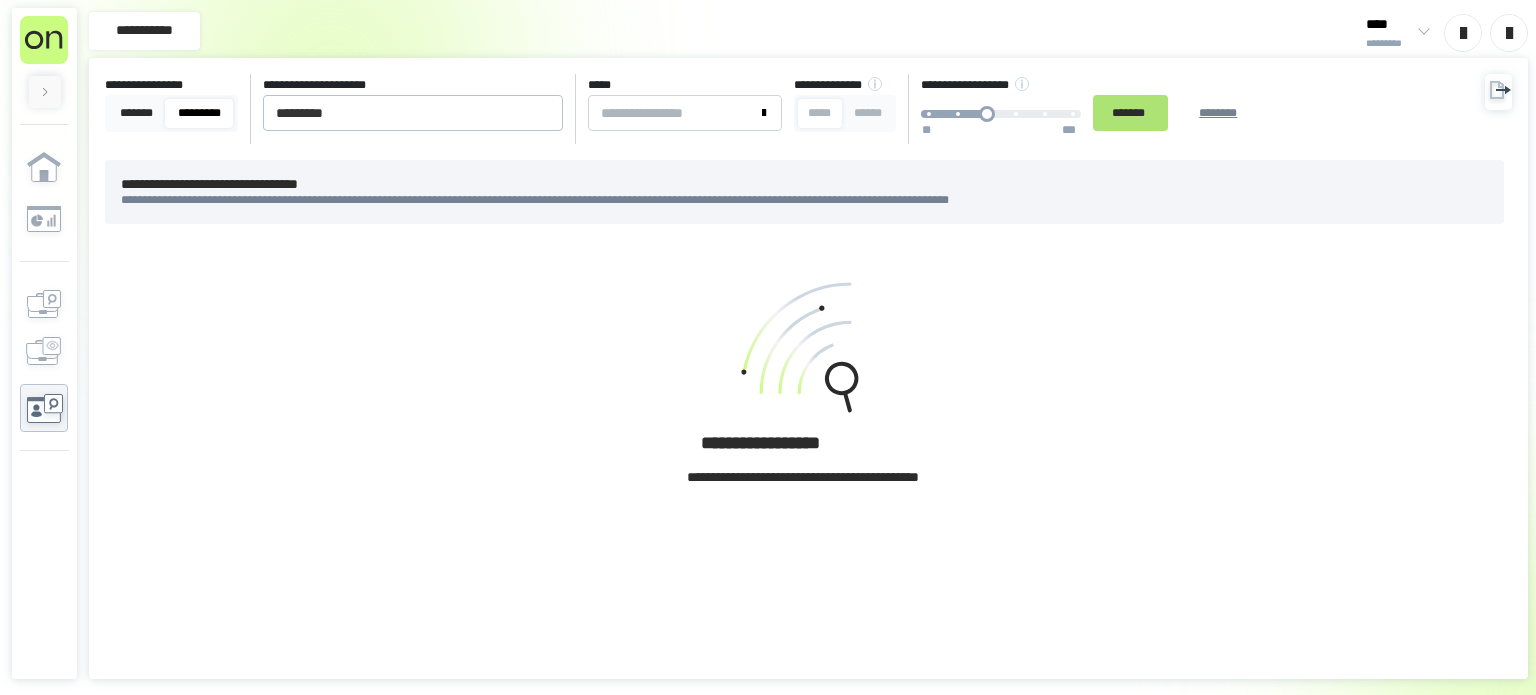 click on "*******" at bounding box center (1130, 113) 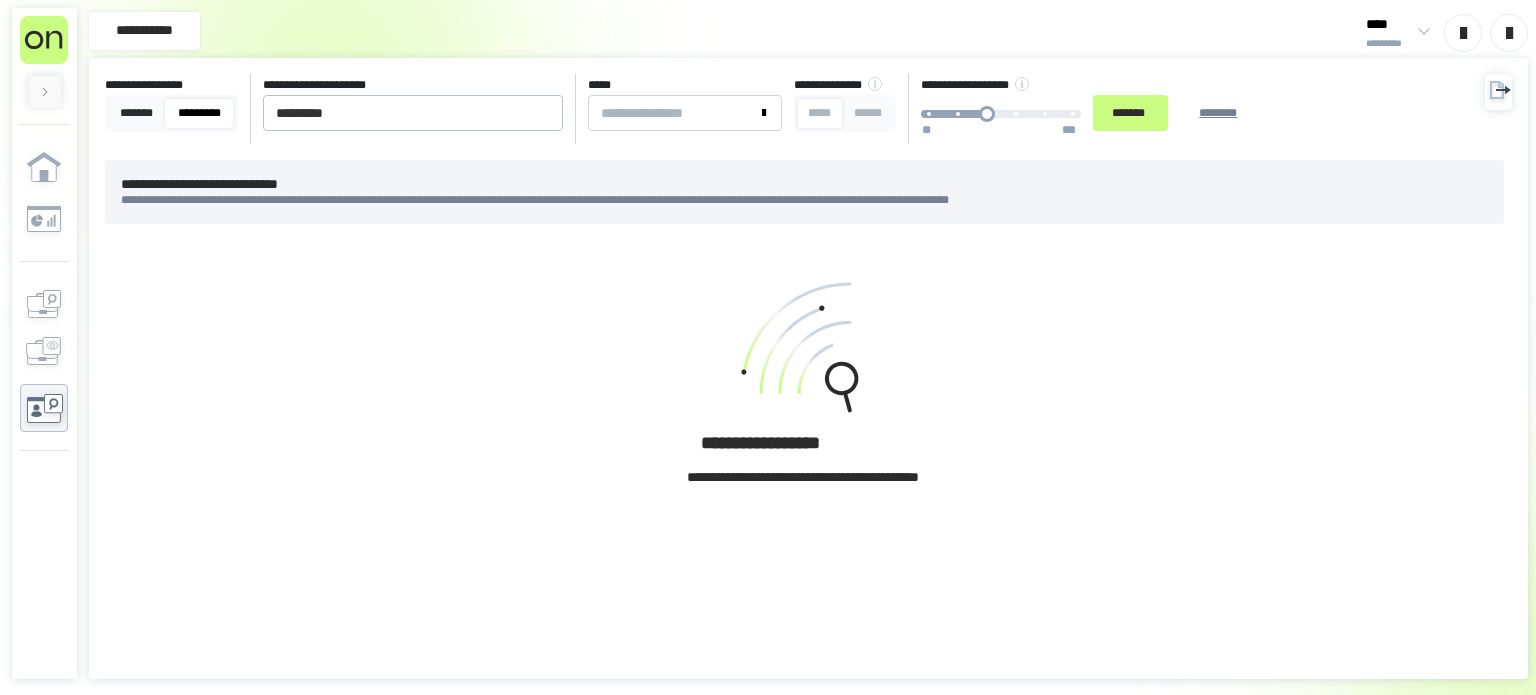 click at bounding box center (803, 351) 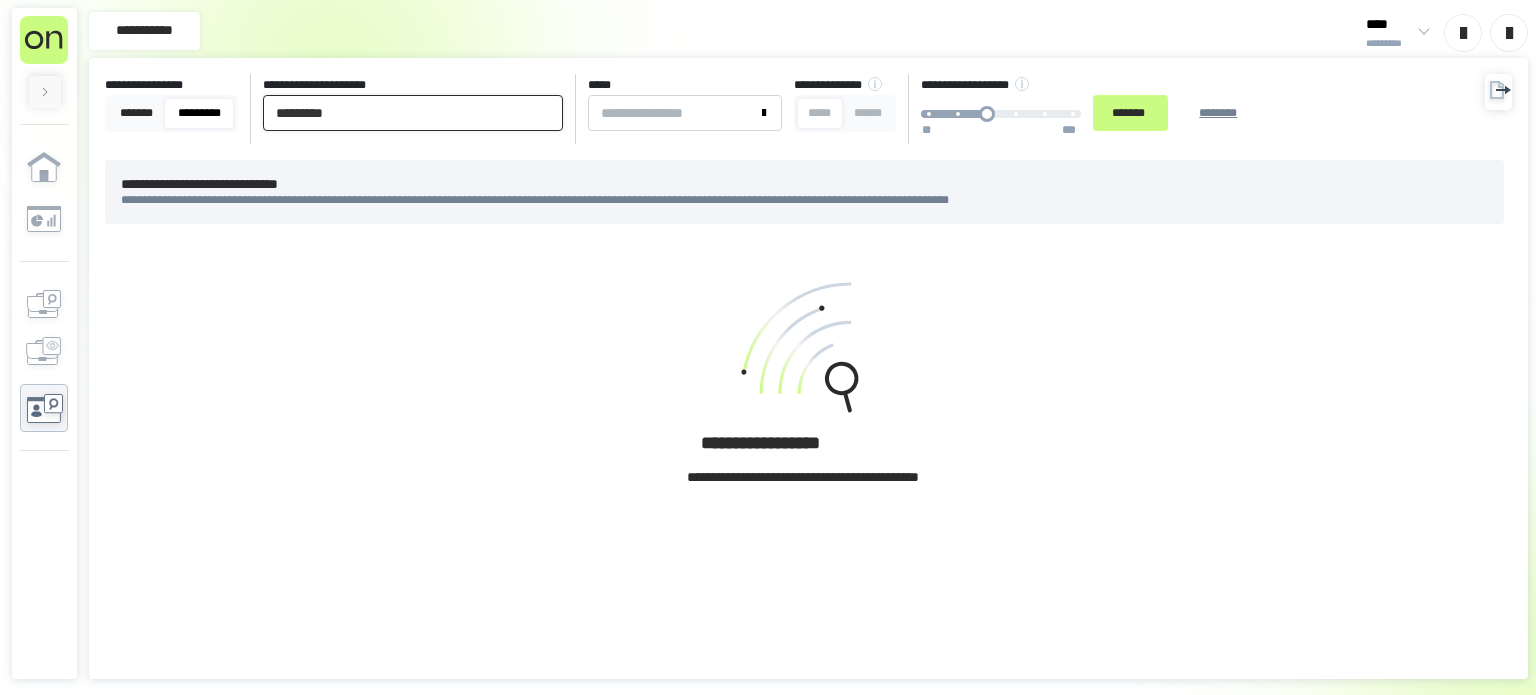 drag, startPoint x: 373, startPoint y: 103, endPoint x: 65, endPoint y: 92, distance: 308.19638 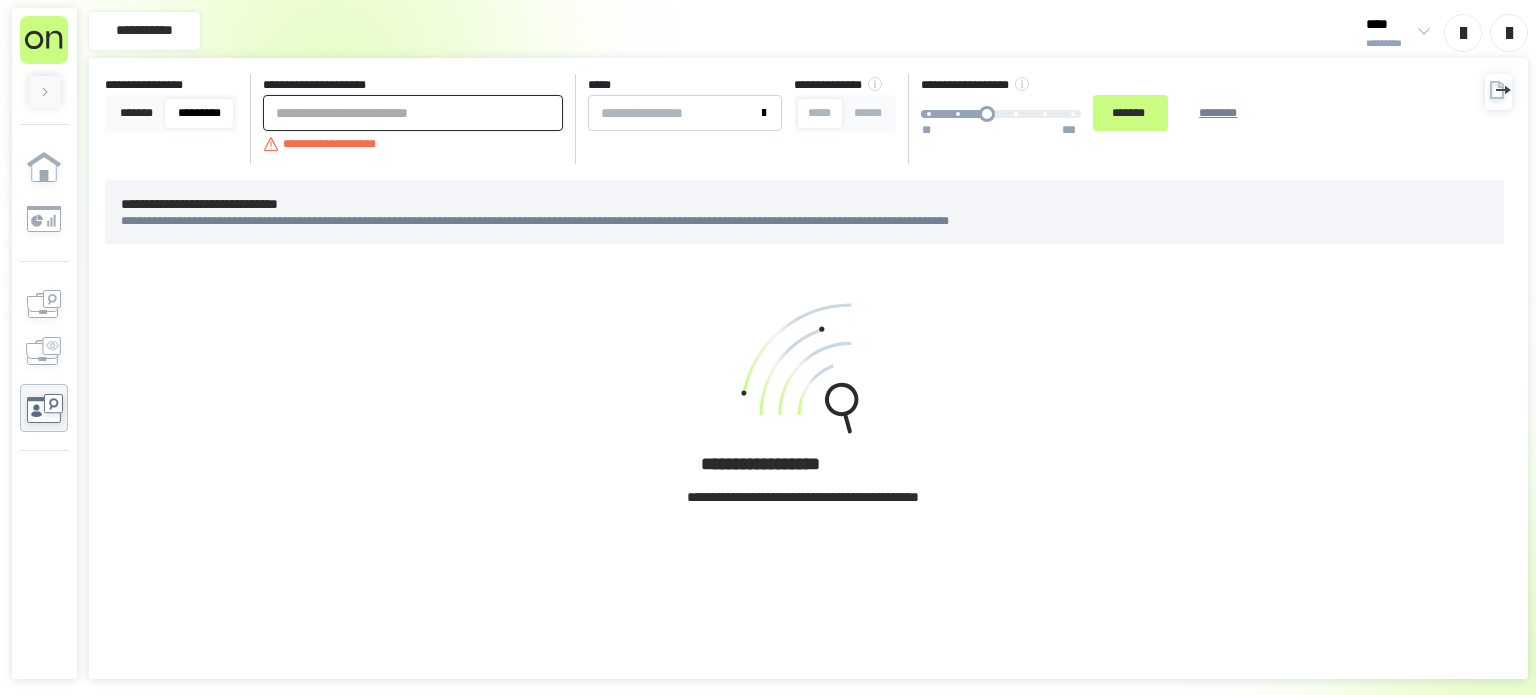 paste on "**********" 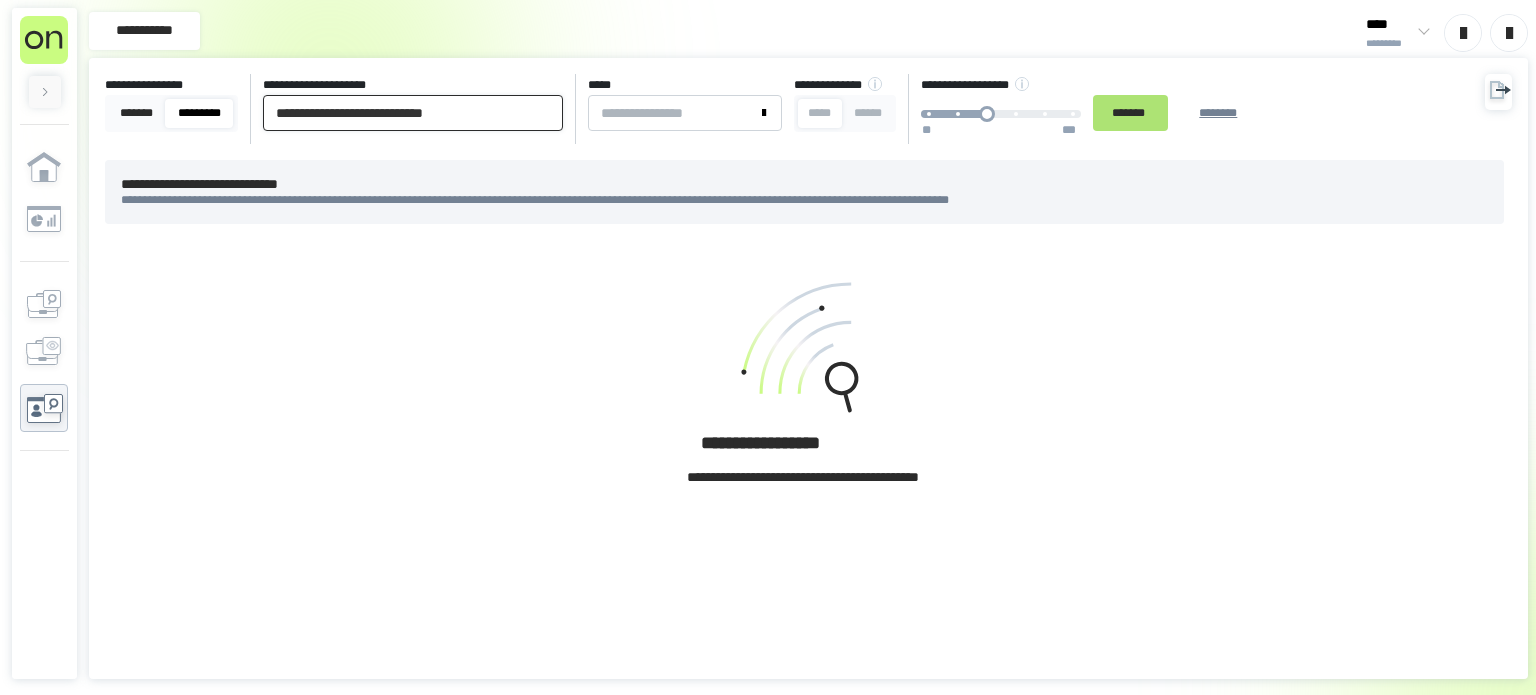 type on "**********" 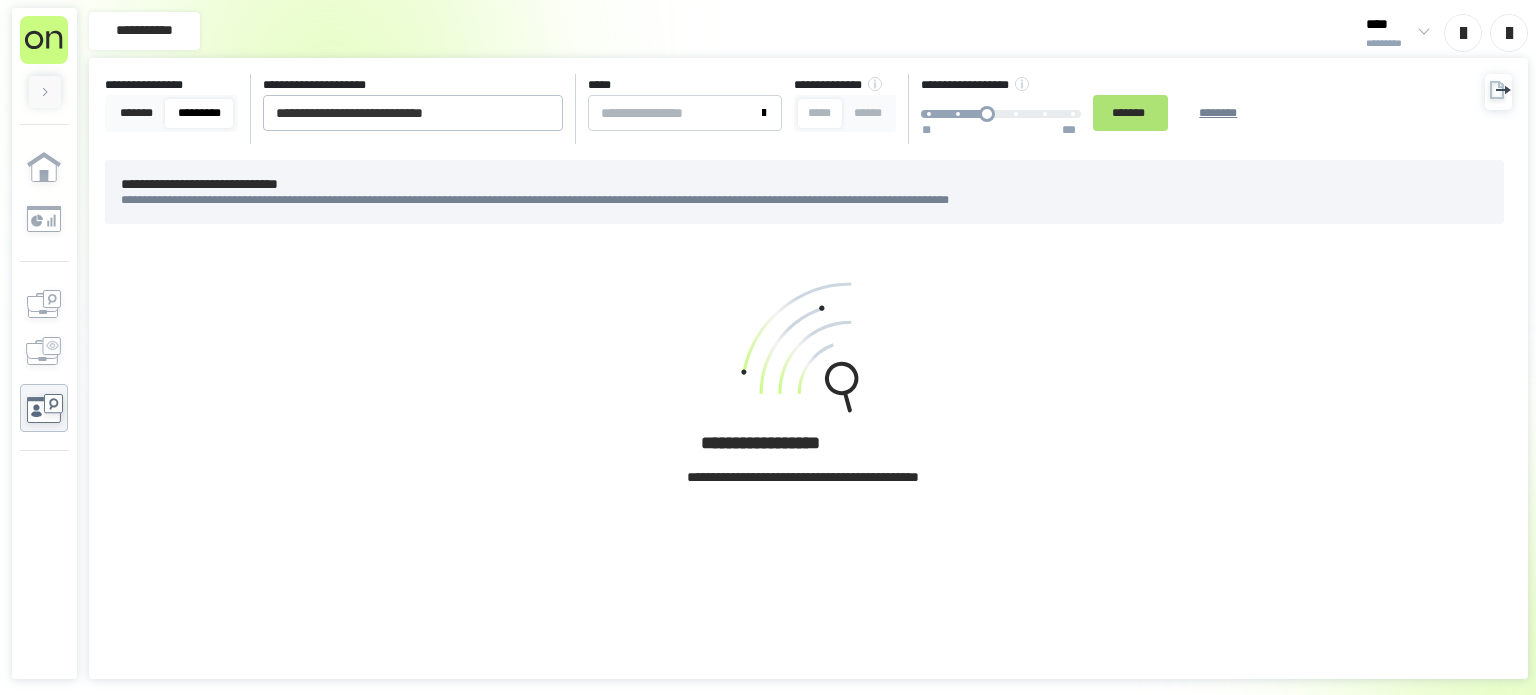click on "*******" at bounding box center [1130, 113] 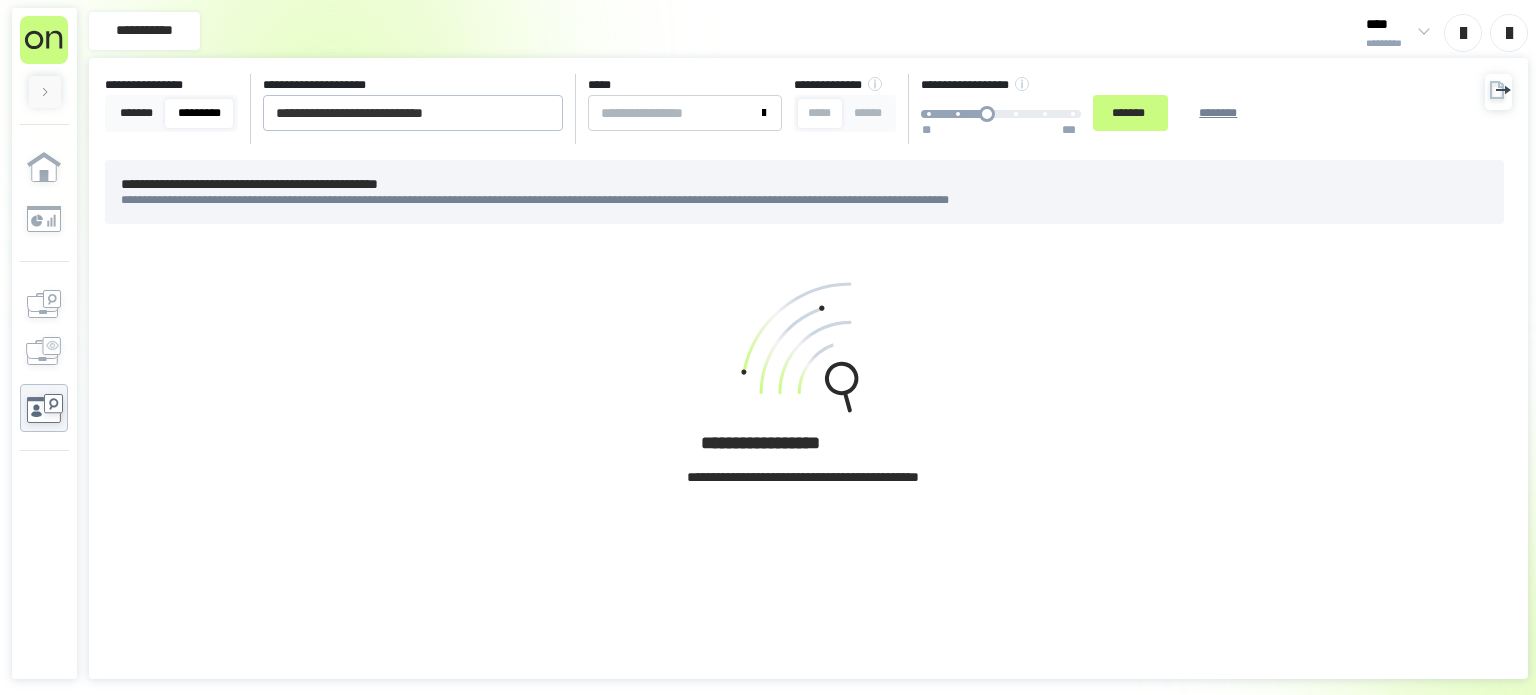 click at bounding box center [803, 351] 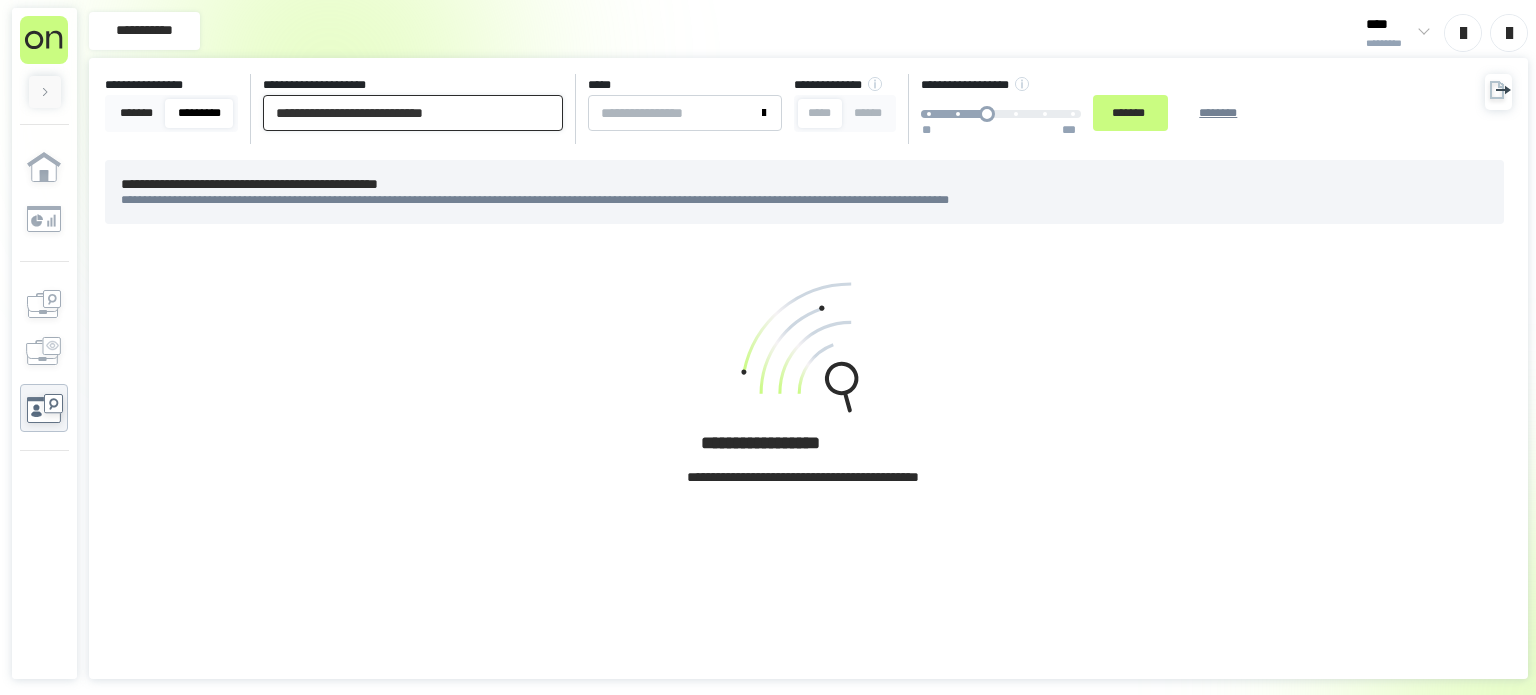 drag, startPoint x: 486, startPoint y: 98, endPoint x: 16, endPoint y: 97, distance: 470.00107 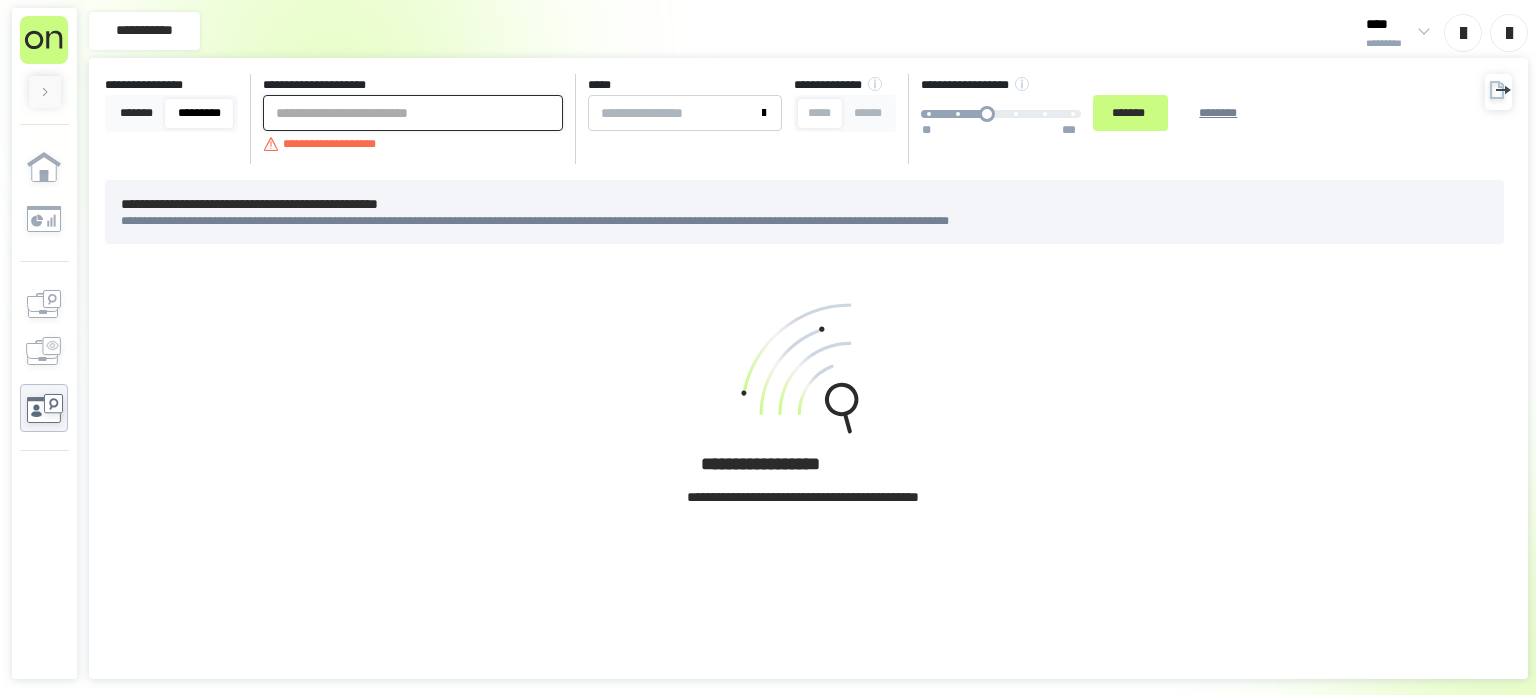 paste on "**********" 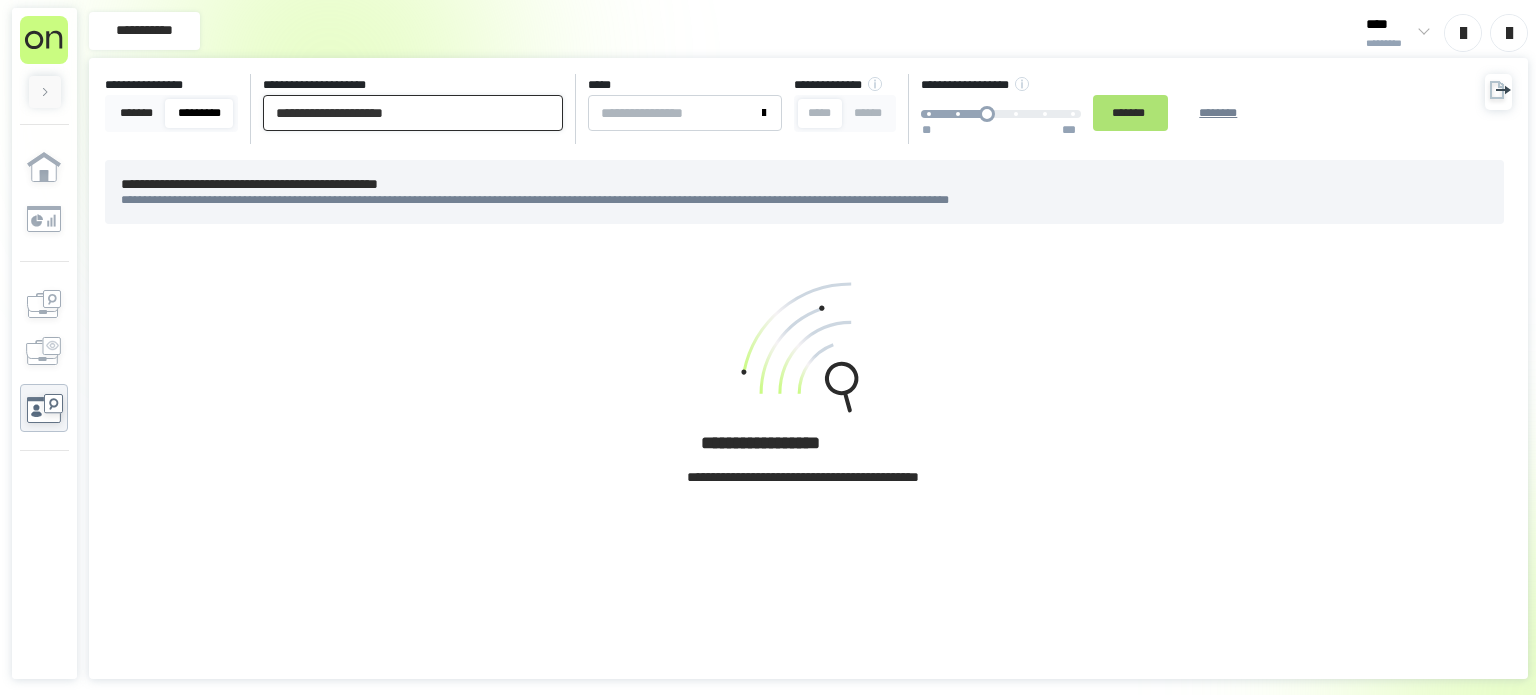 type on "**********" 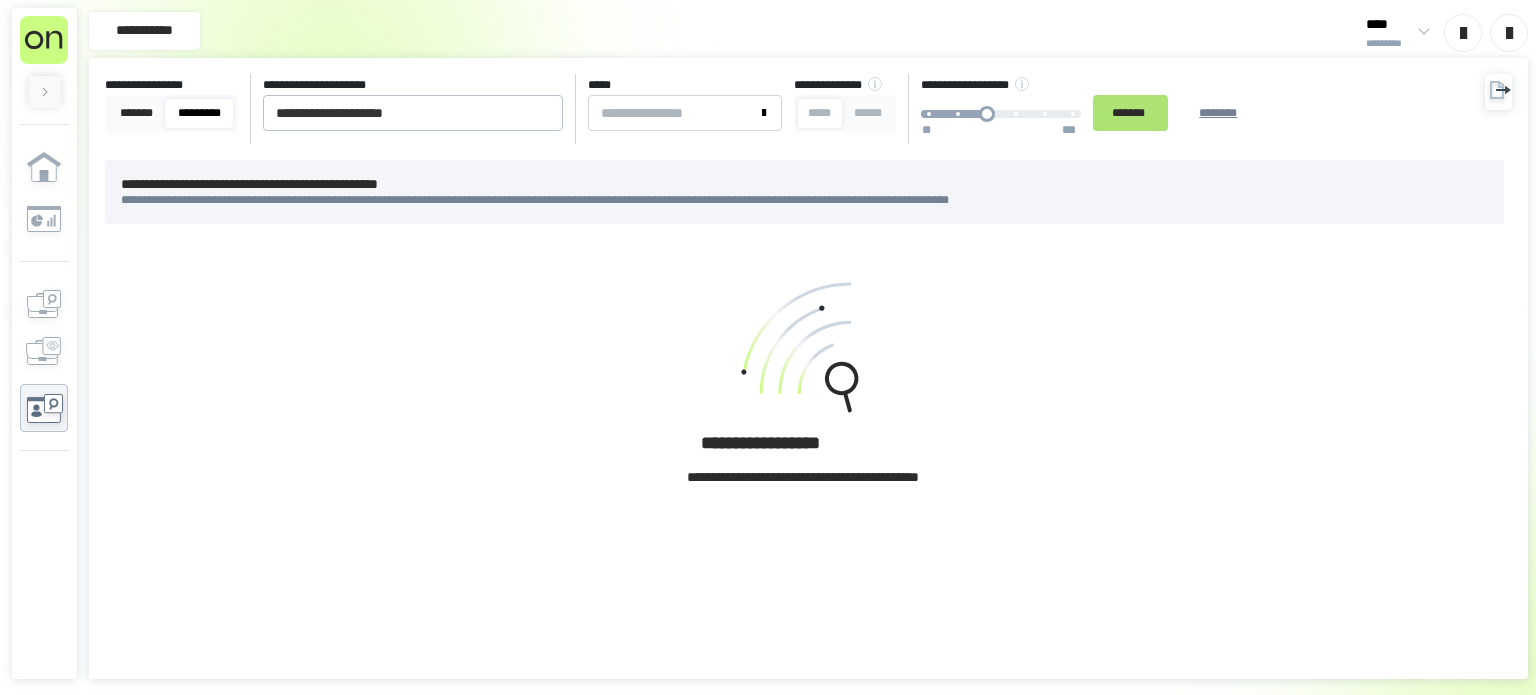 click on "*******" at bounding box center [1130, 113] 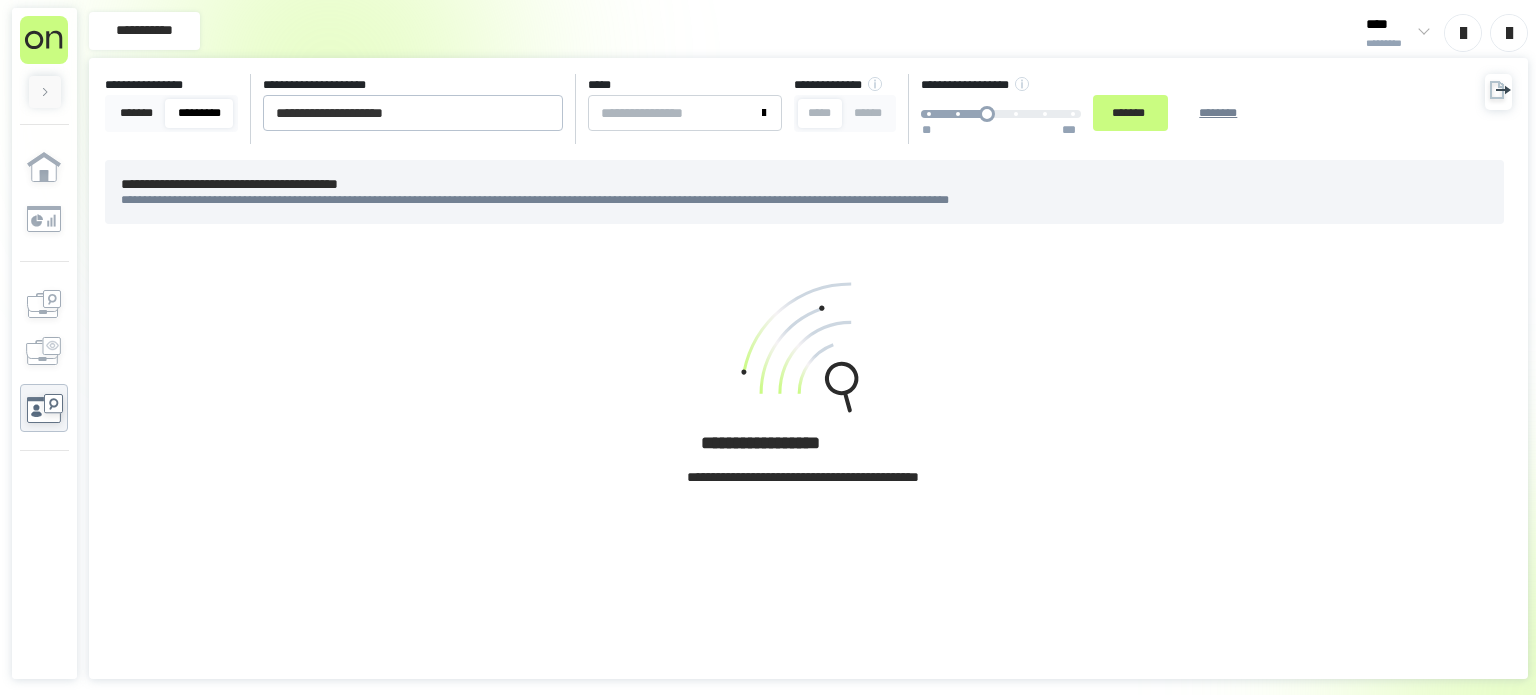 click on "**********" at bounding box center (808, 391) 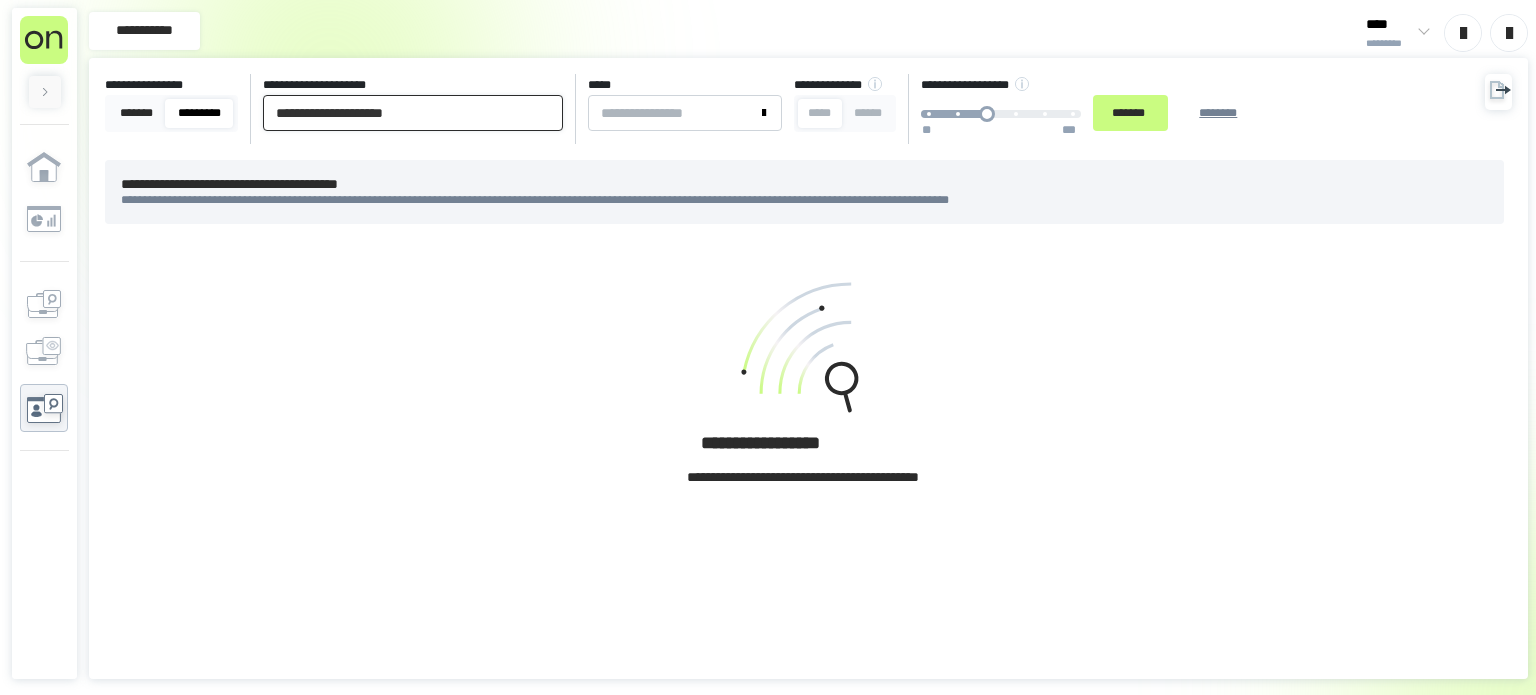 drag, startPoint x: 454, startPoint y: 99, endPoint x: 80, endPoint y: 76, distance: 374.70654 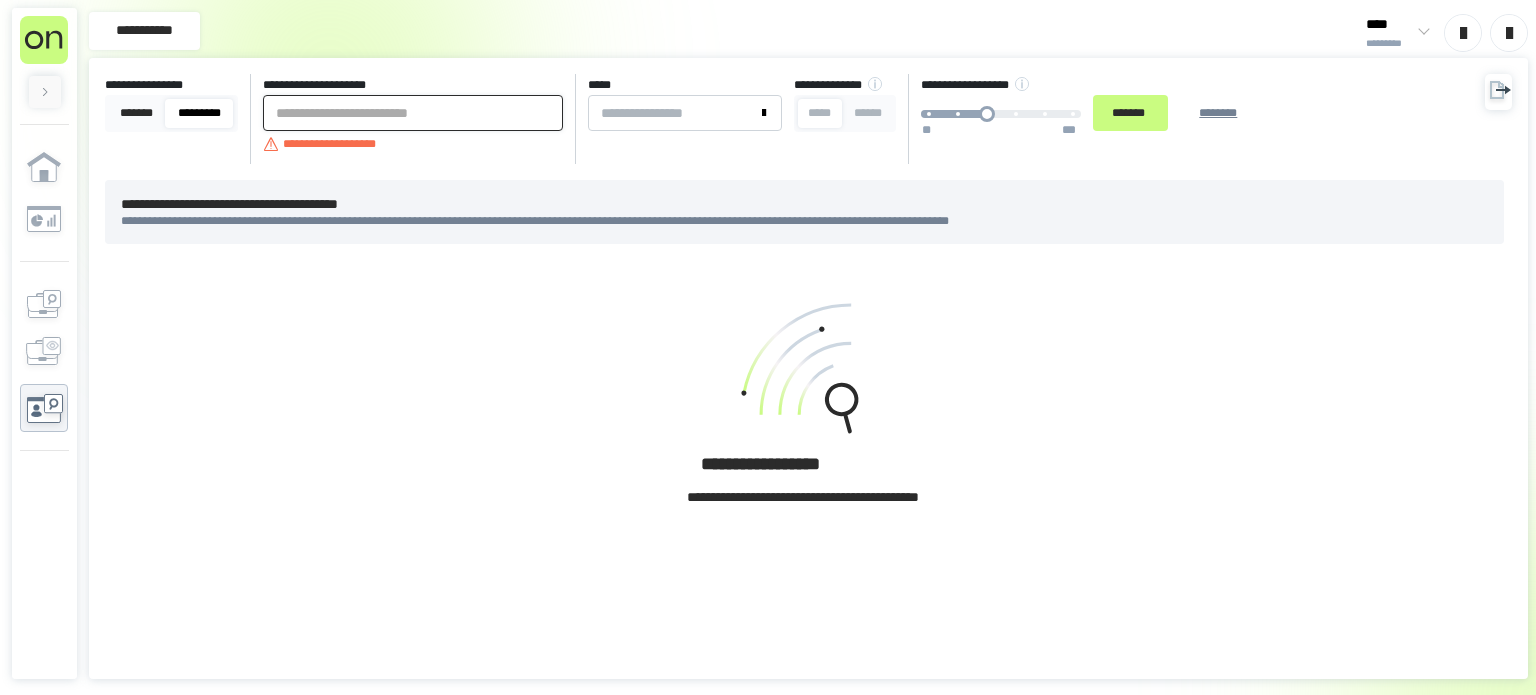 paste on "**********" 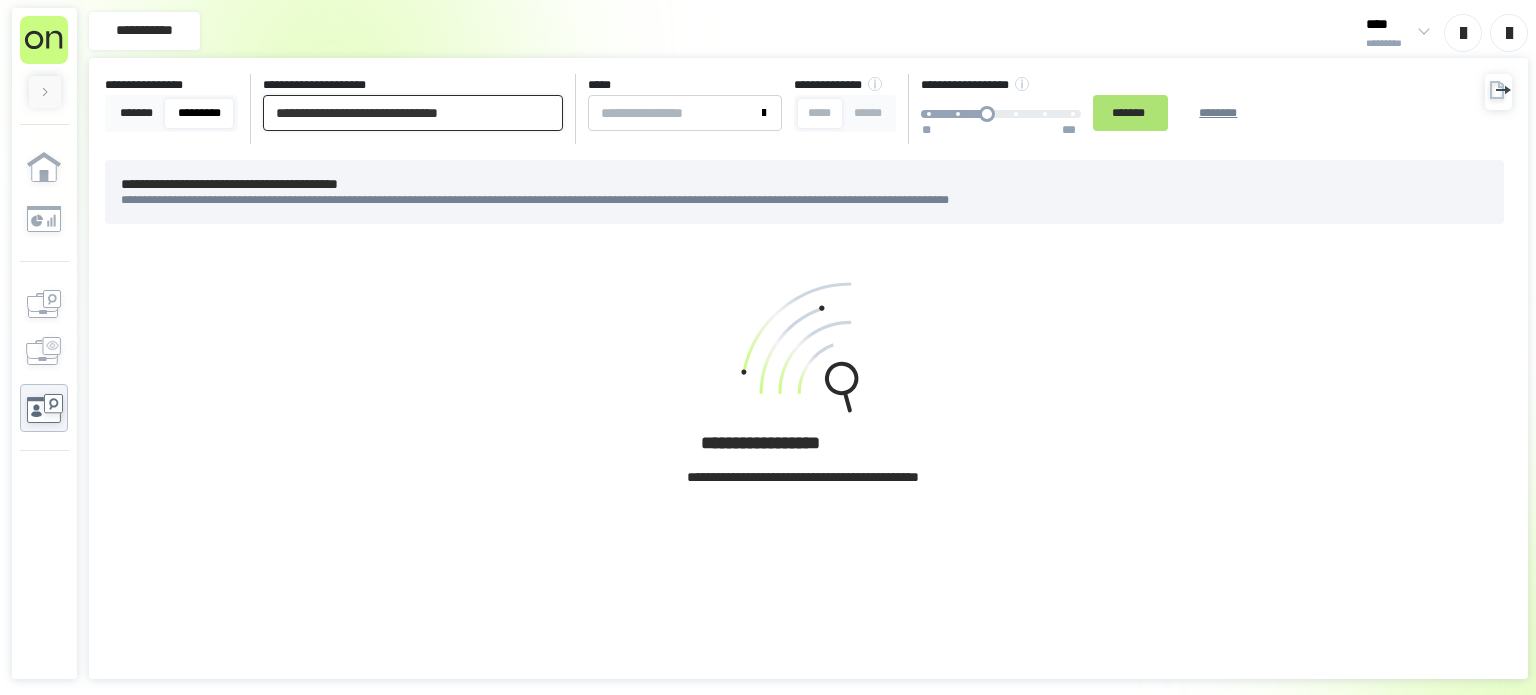type on "**********" 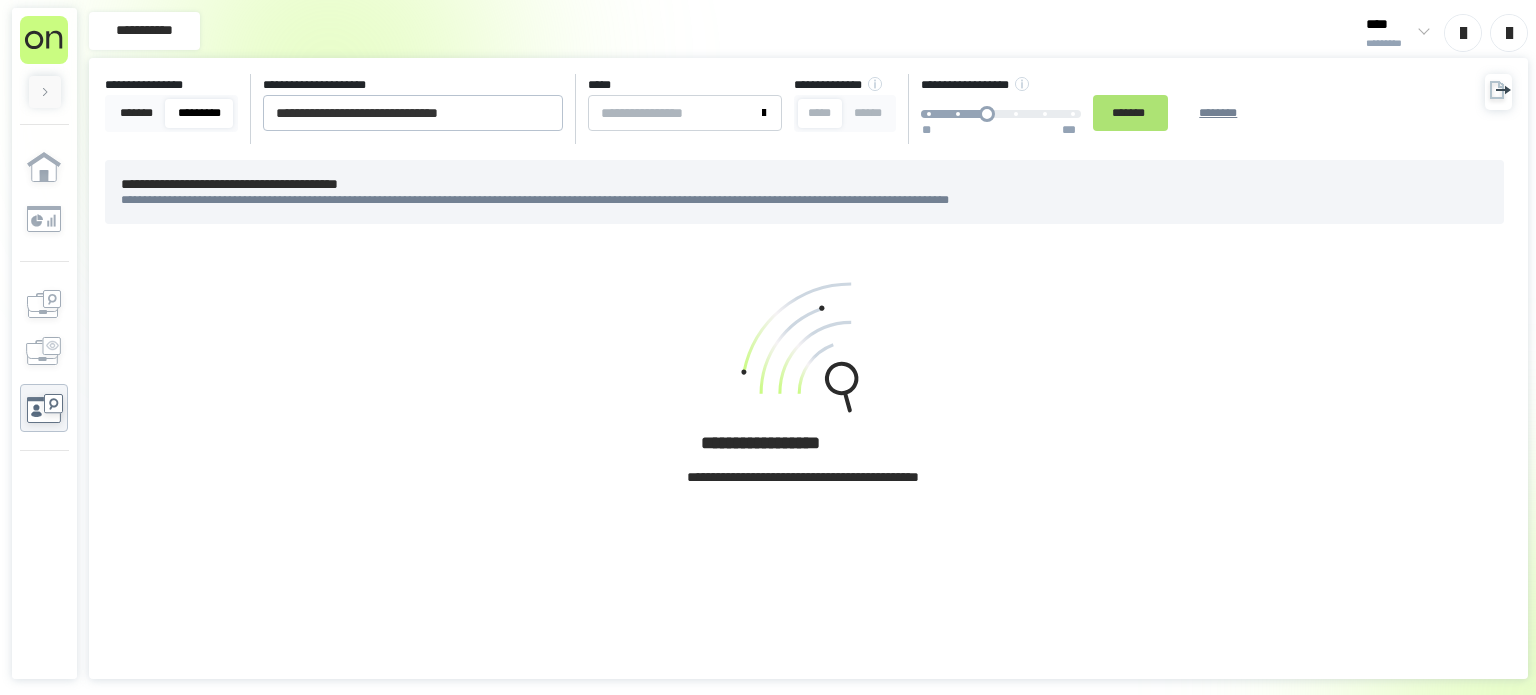 click on "*******" at bounding box center [1130, 113] 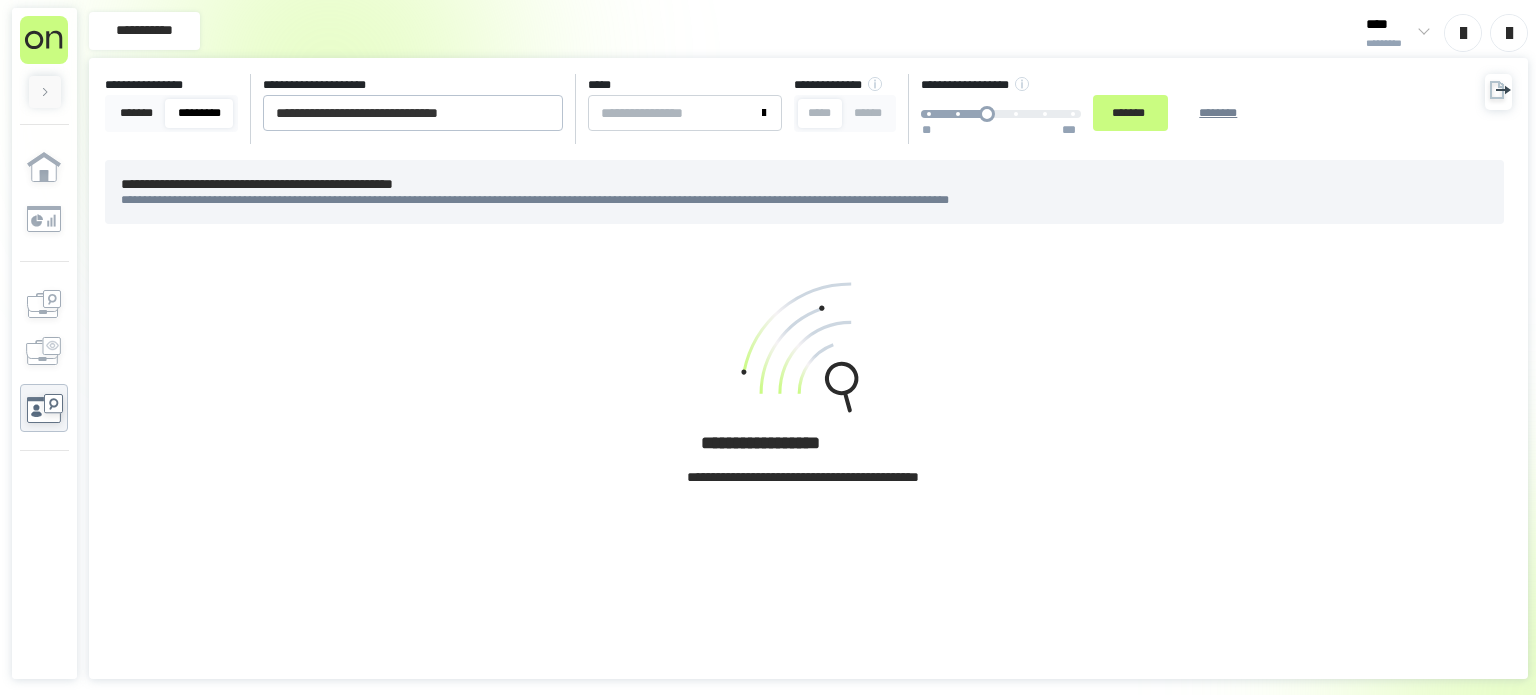 click on "**********" at bounding box center [808, 391] 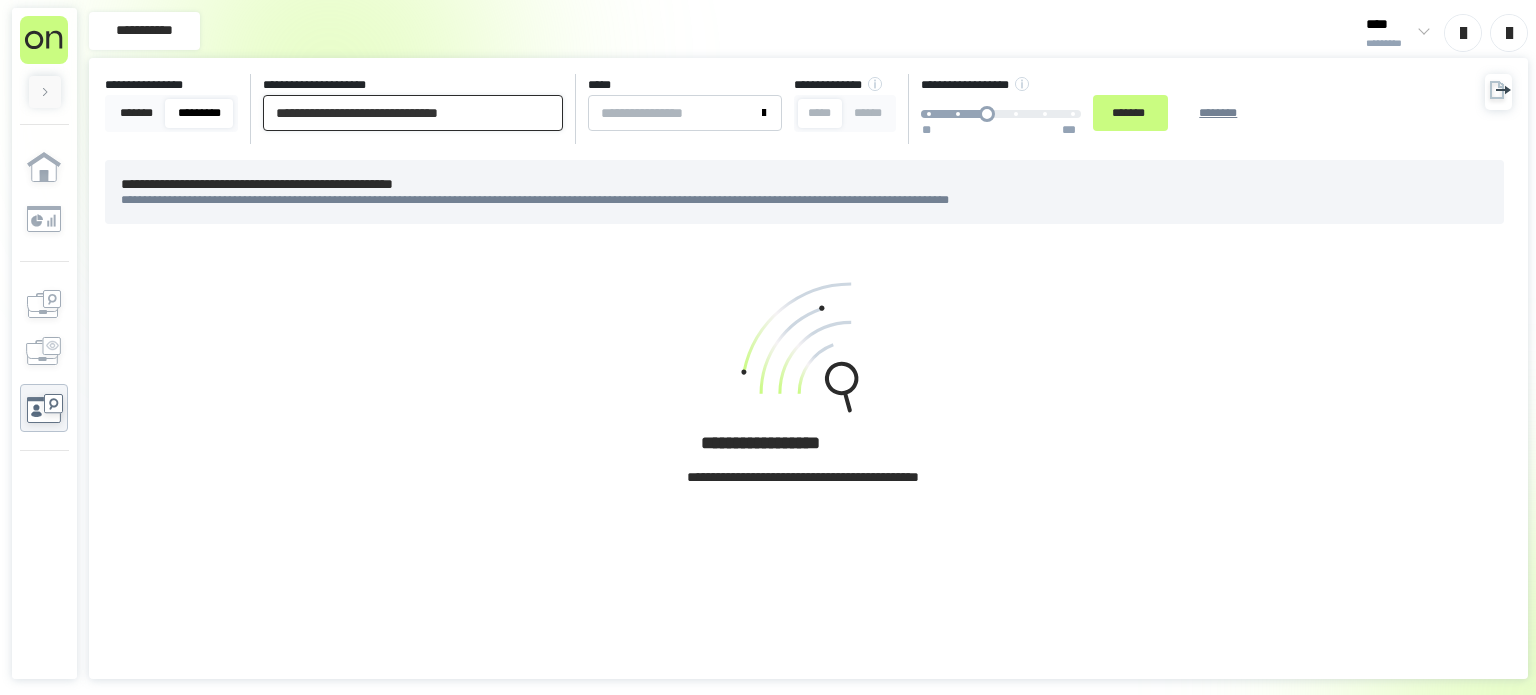 drag, startPoint x: 188, startPoint y: 118, endPoint x: 122, endPoint y: 56, distance: 90.55385 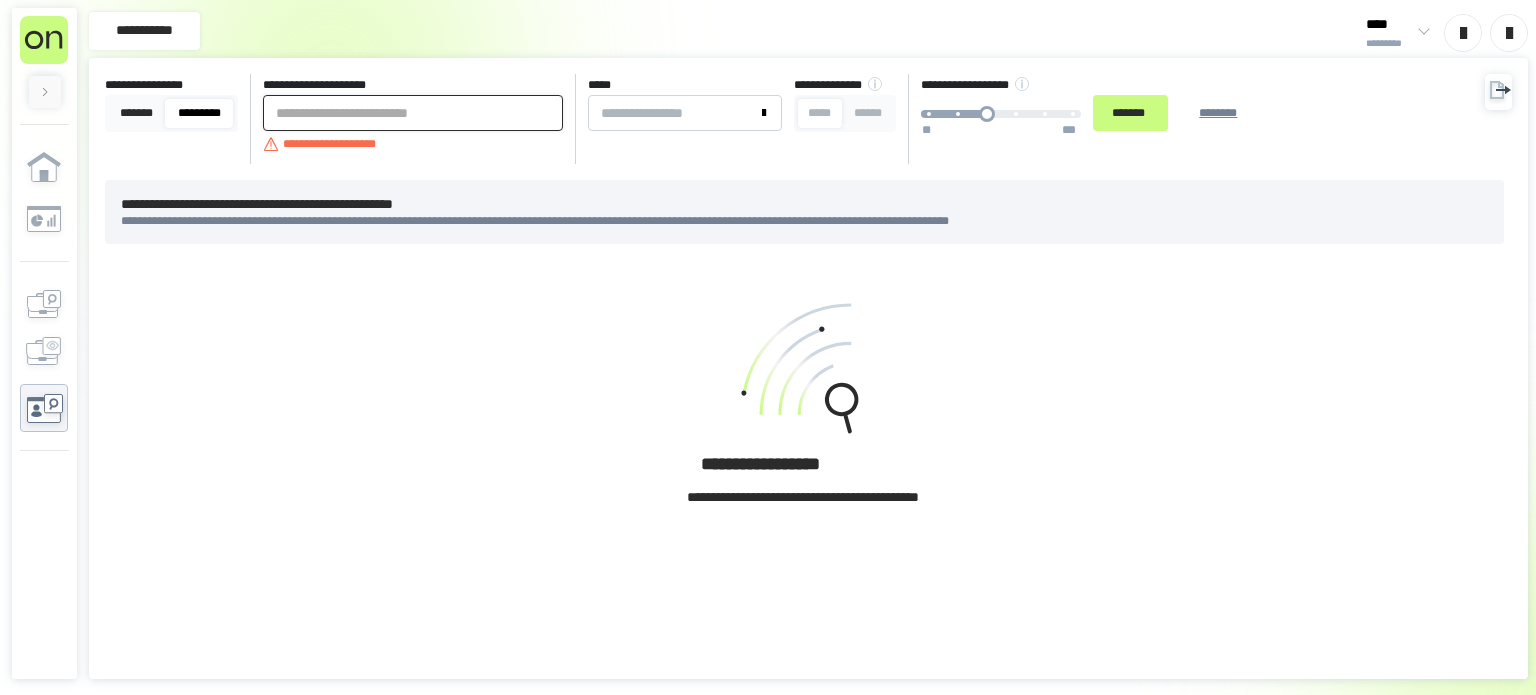 paste on "**********" 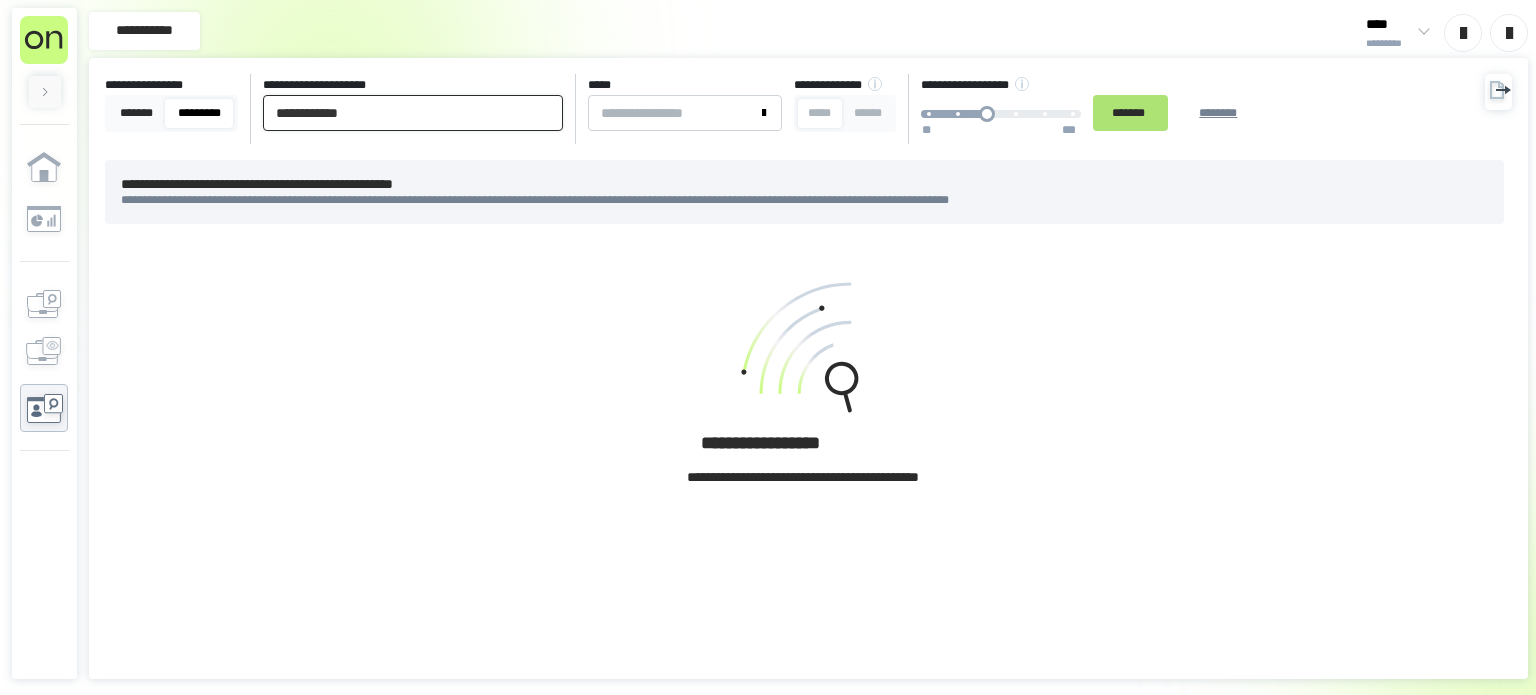 type on "**********" 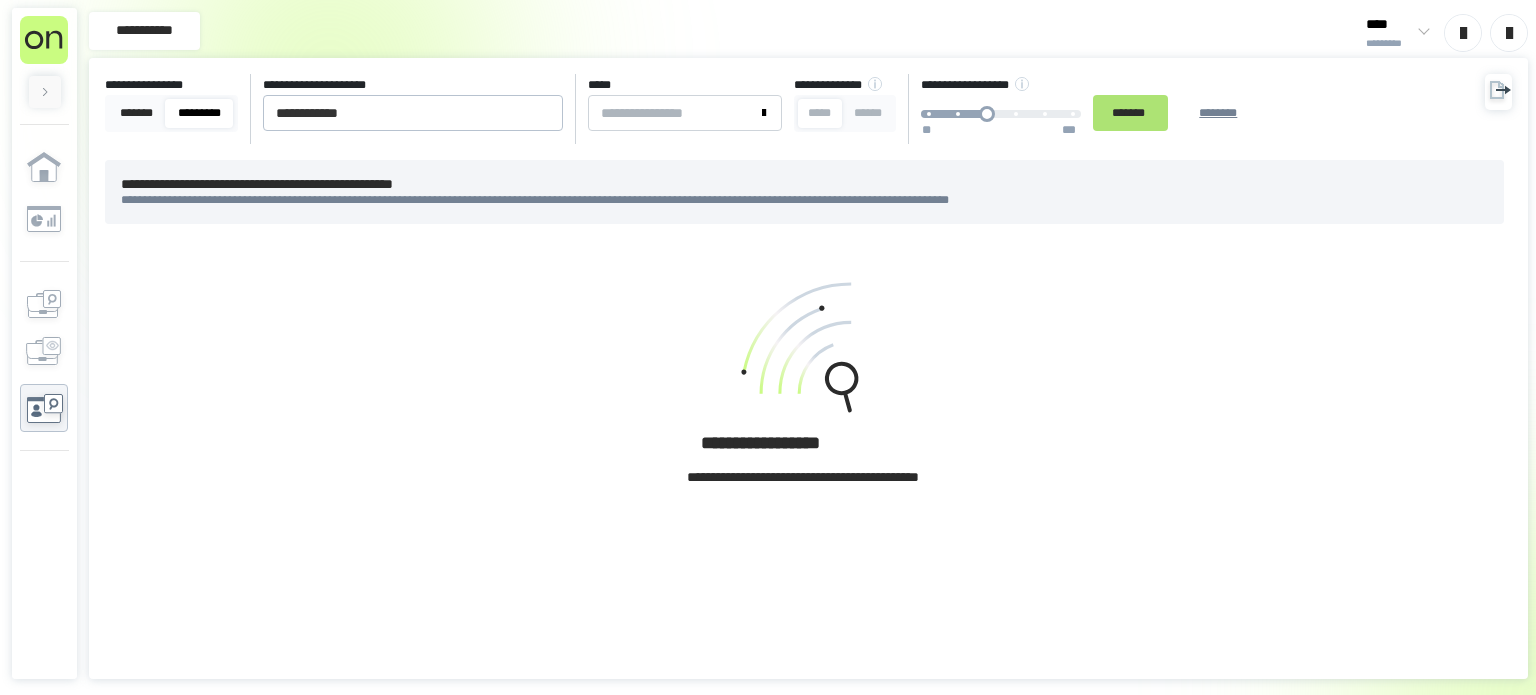 click on "*******" at bounding box center [1130, 113] 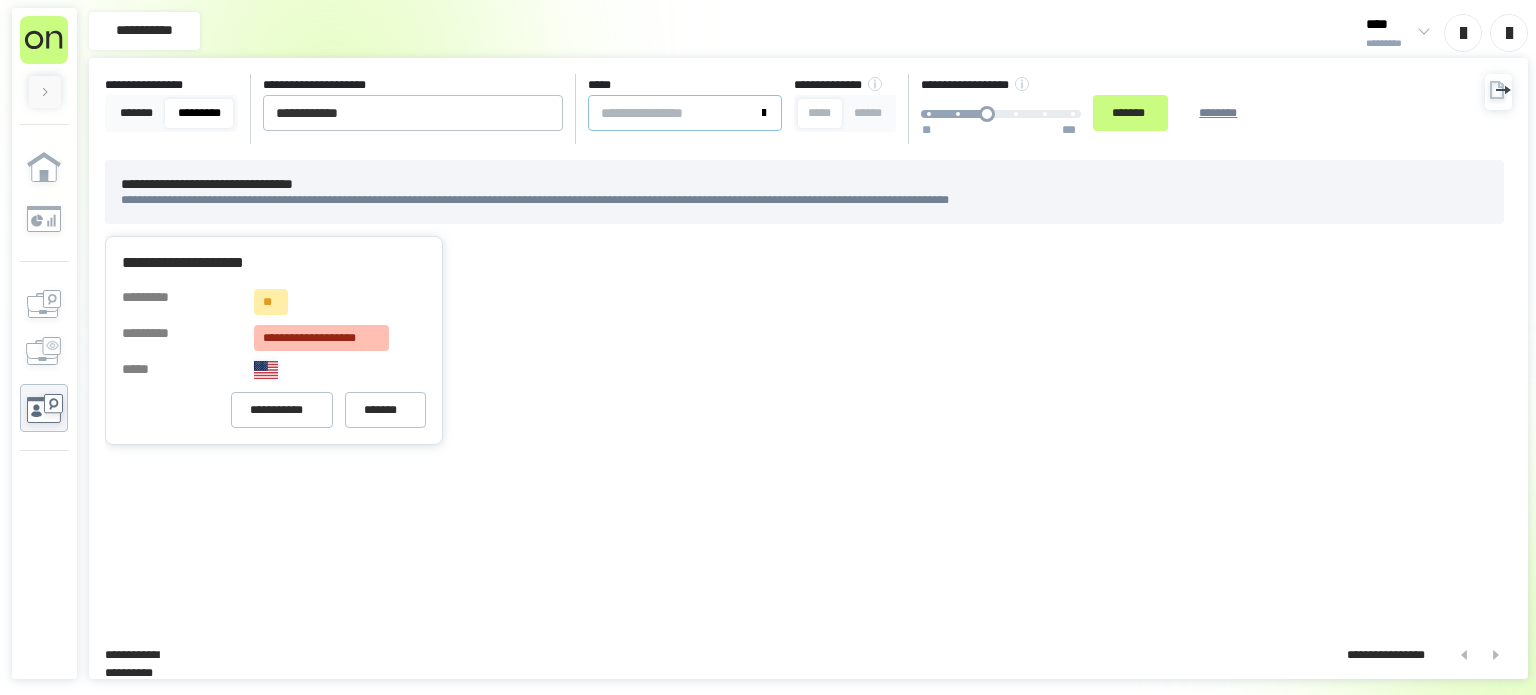 click at bounding box center (685, 113) 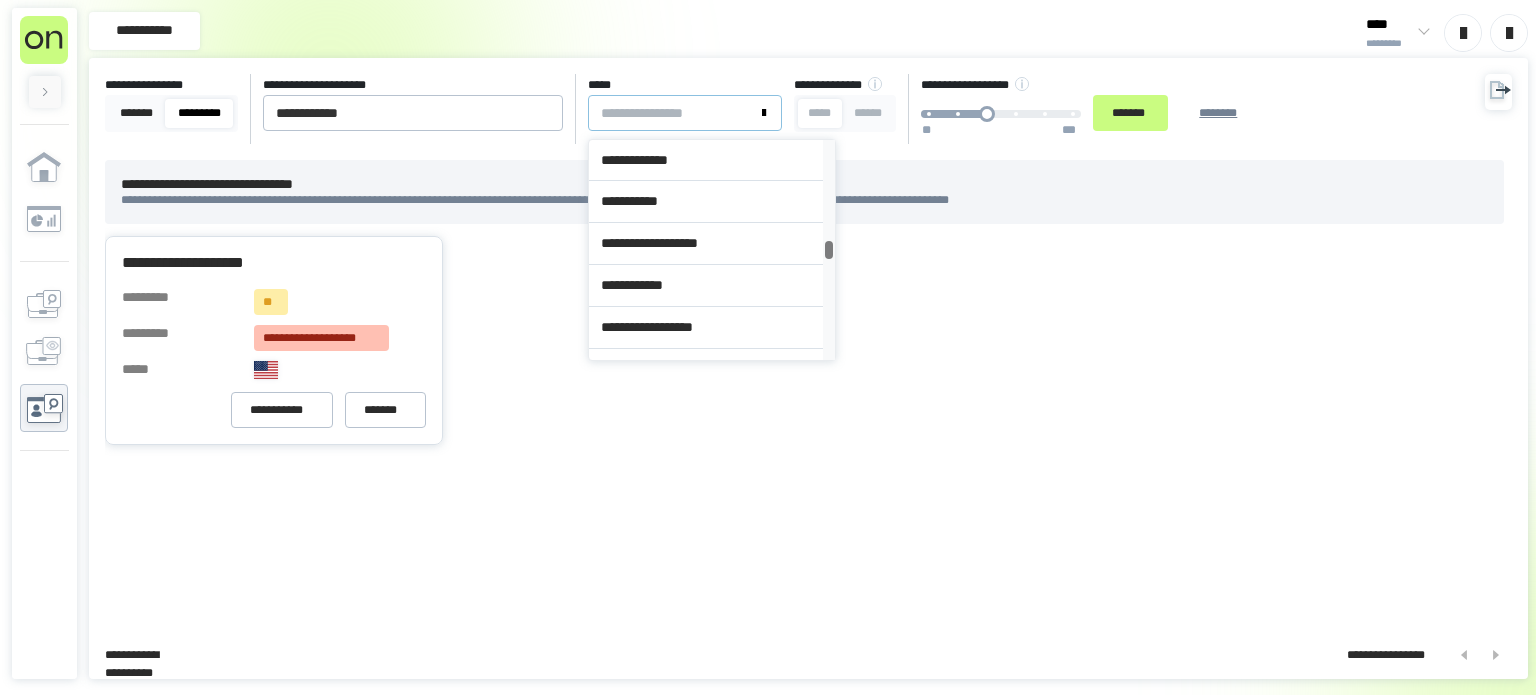 scroll, scrollTop: 4662, scrollLeft: 0, axis: vertical 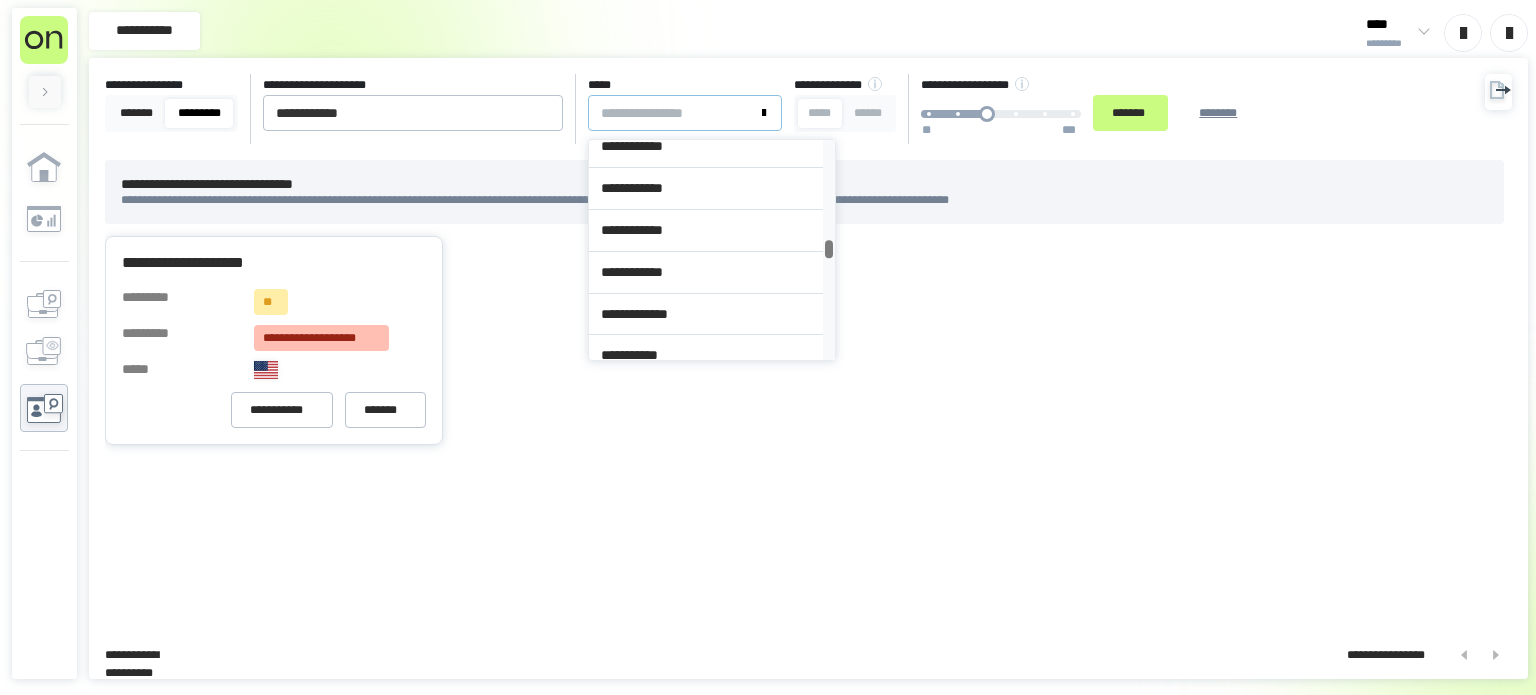 drag, startPoint x: 826, startPoint y: 153, endPoint x: 825, endPoint y: 250, distance: 97.00516 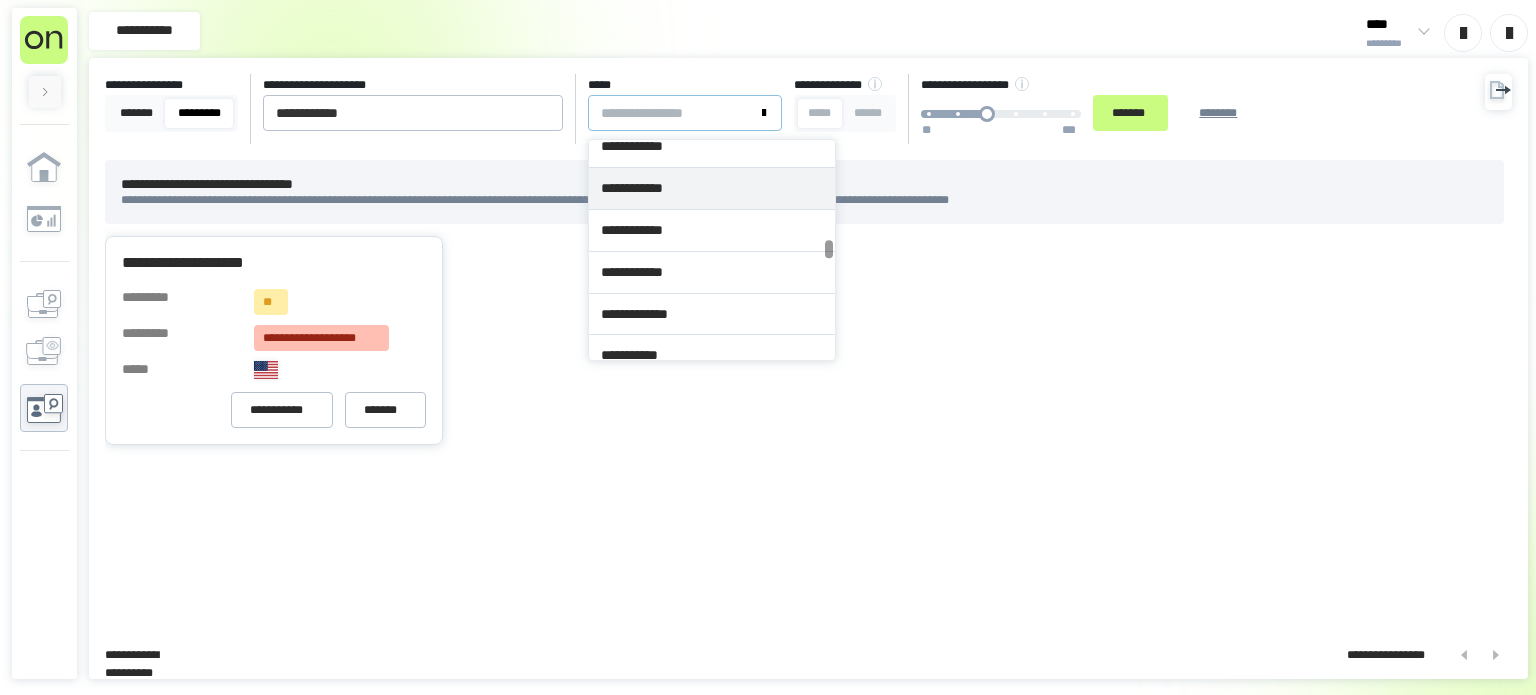 scroll, scrollTop: 4612, scrollLeft: 0, axis: vertical 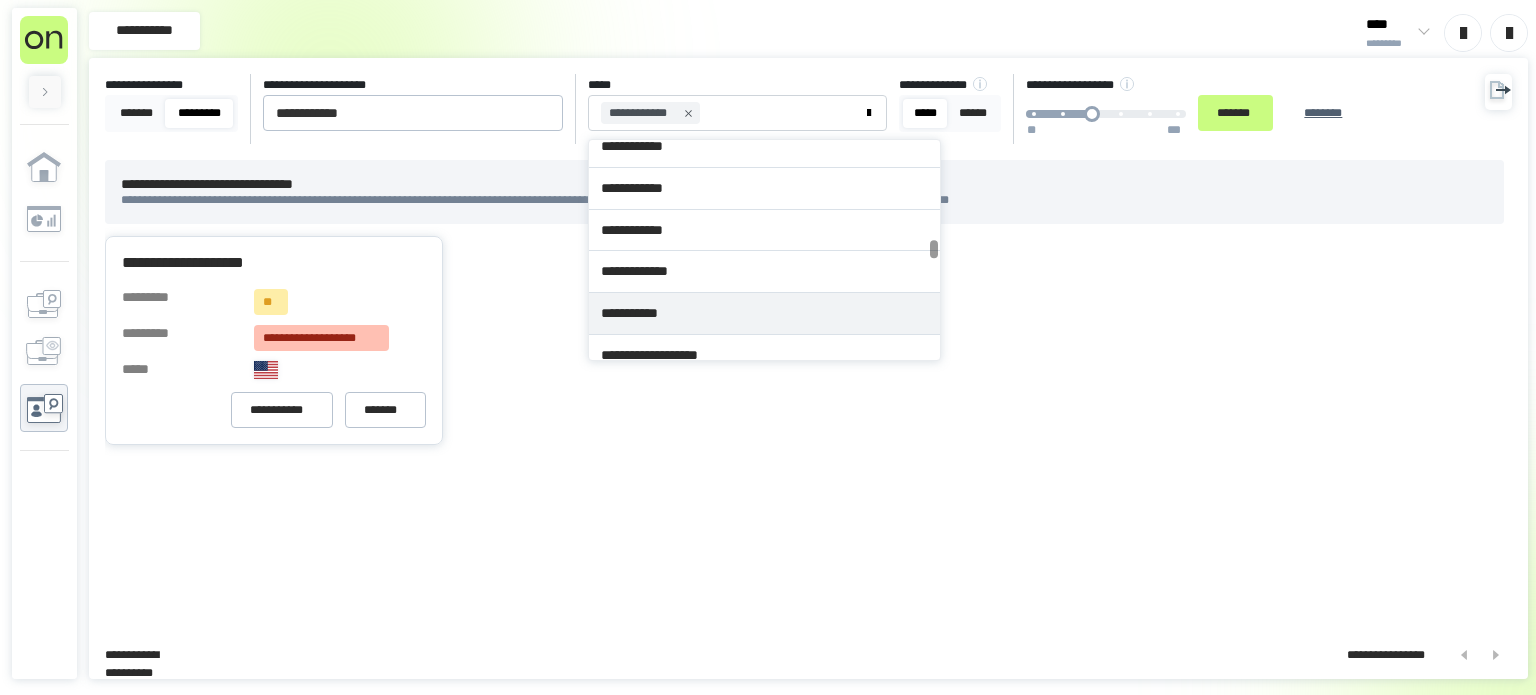 click on "******* ********" at bounding box center [1286, 113] 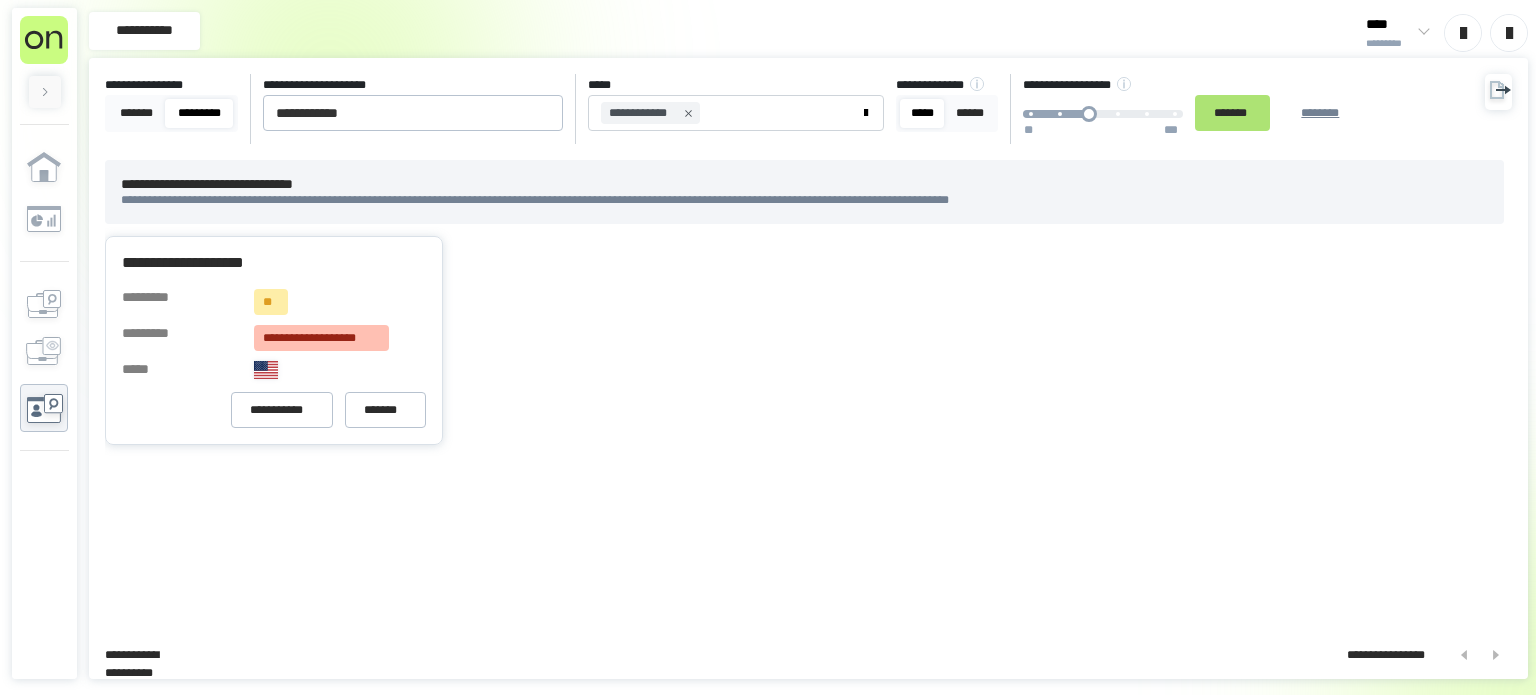 click on "*******" at bounding box center [1232, 113] 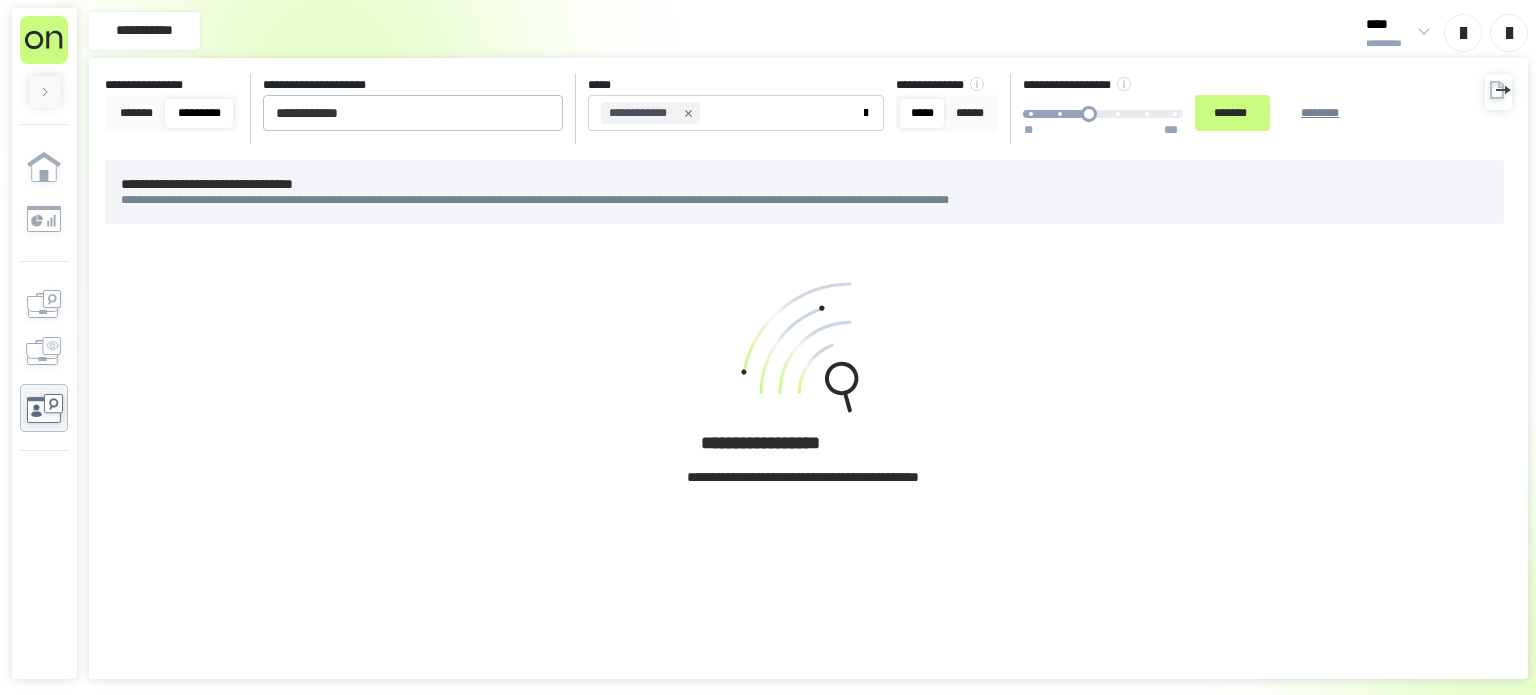 click at bounding box center (803, 351) 